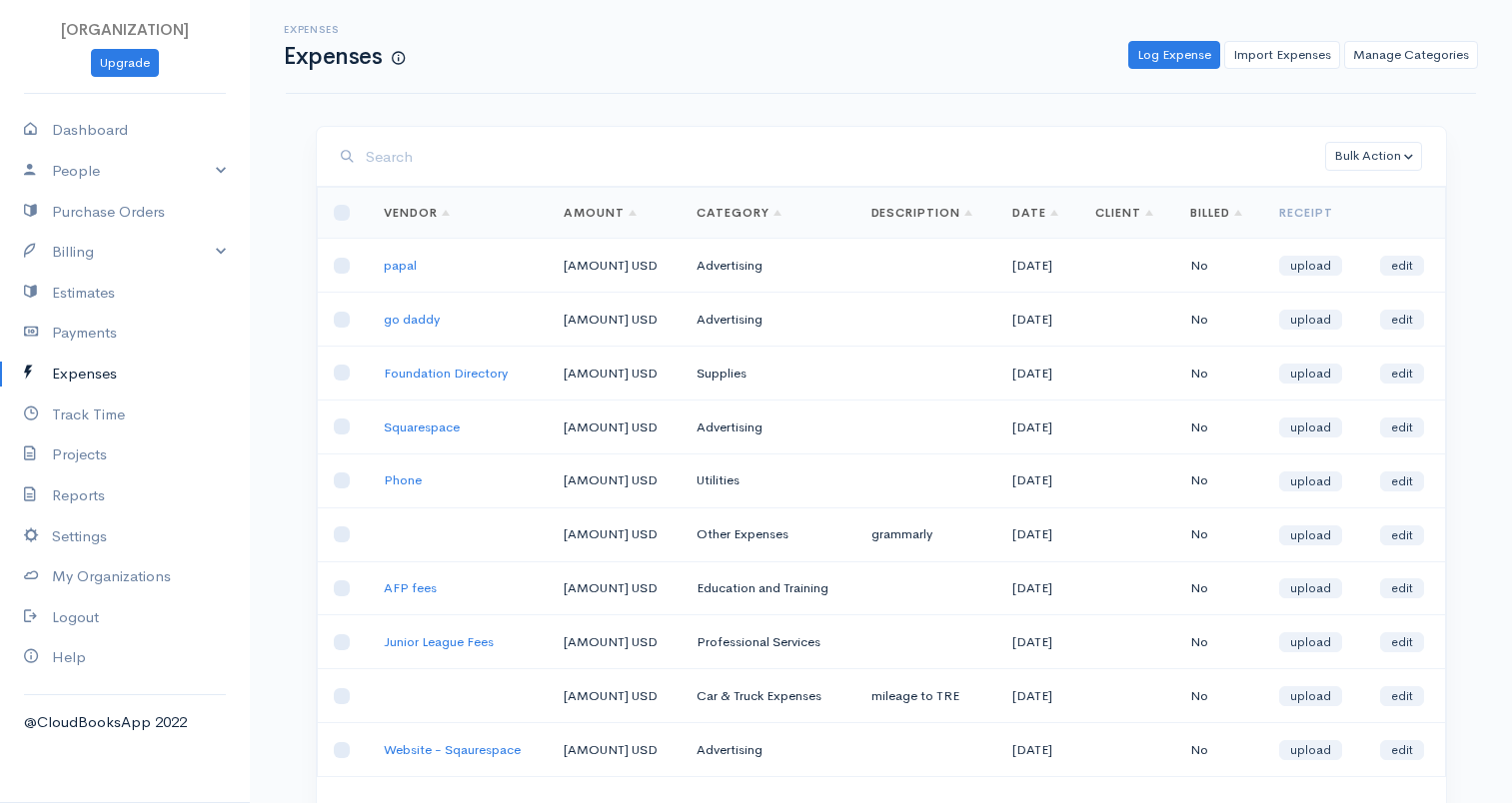 scroll, scrollTop: 148, scrollLeft: 0, axis: vertical 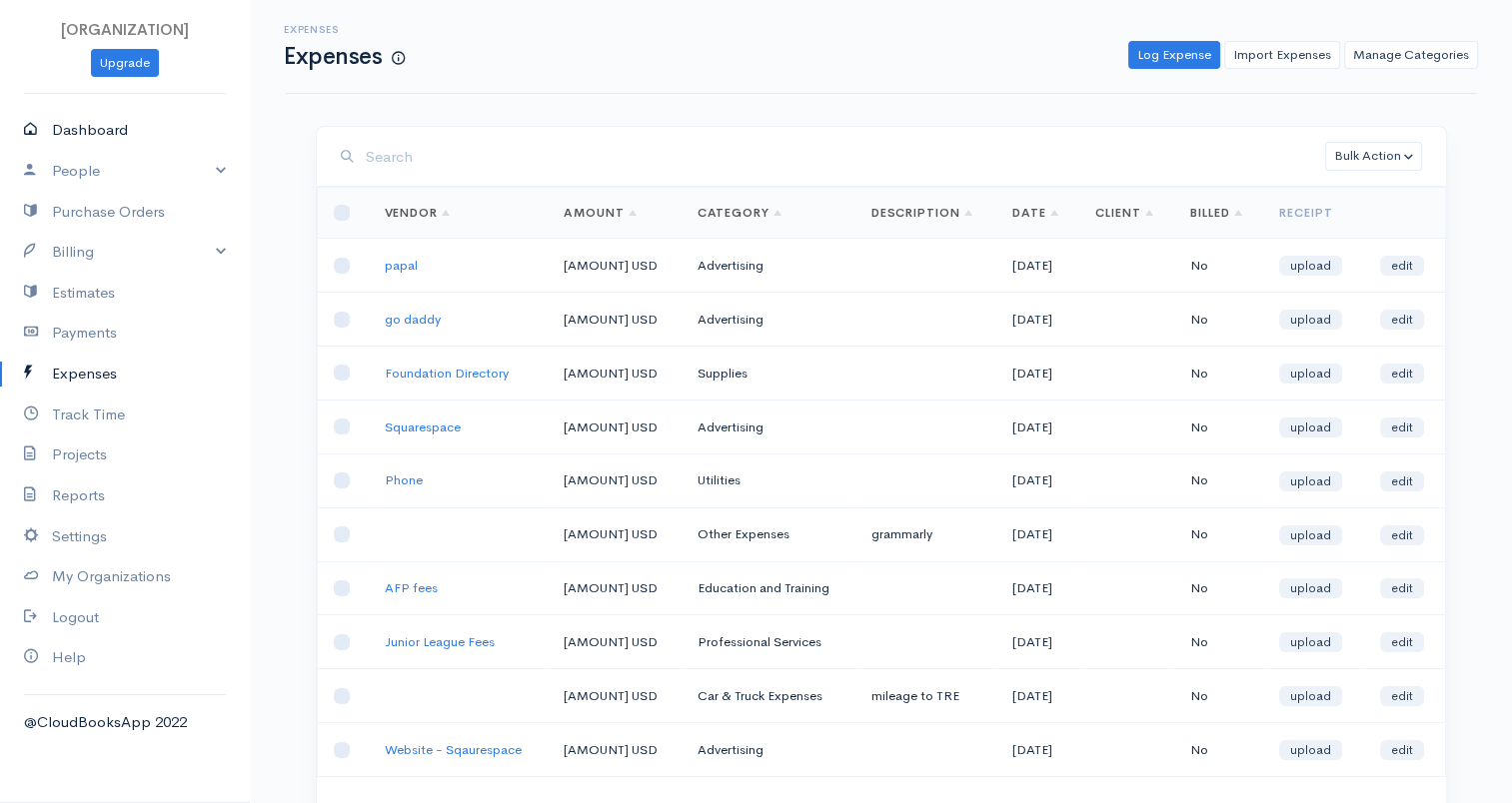 click on "Dashboard" at bounding box center (125, 130) 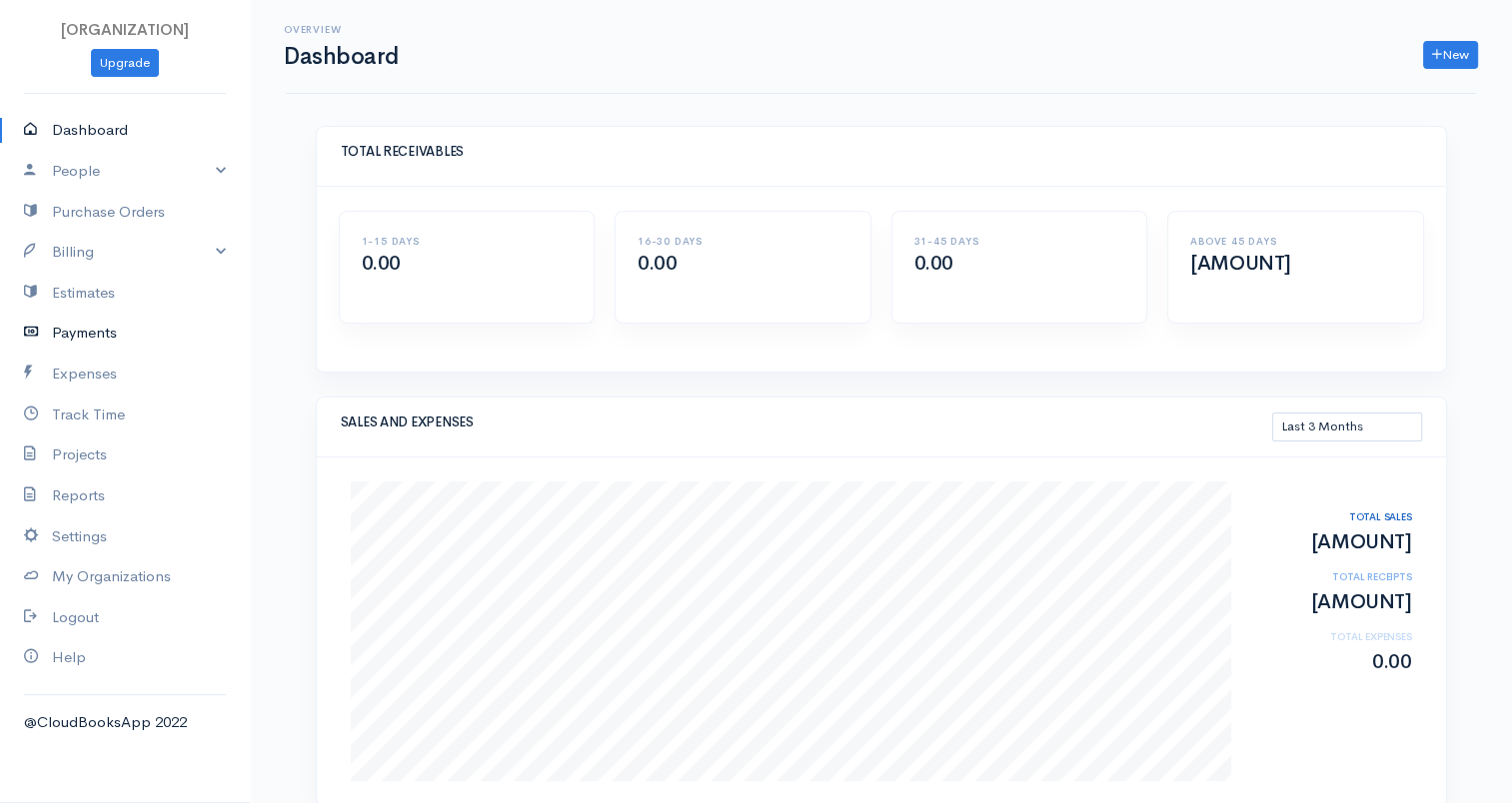 click on "Payments" at bounding box center [125, 333] 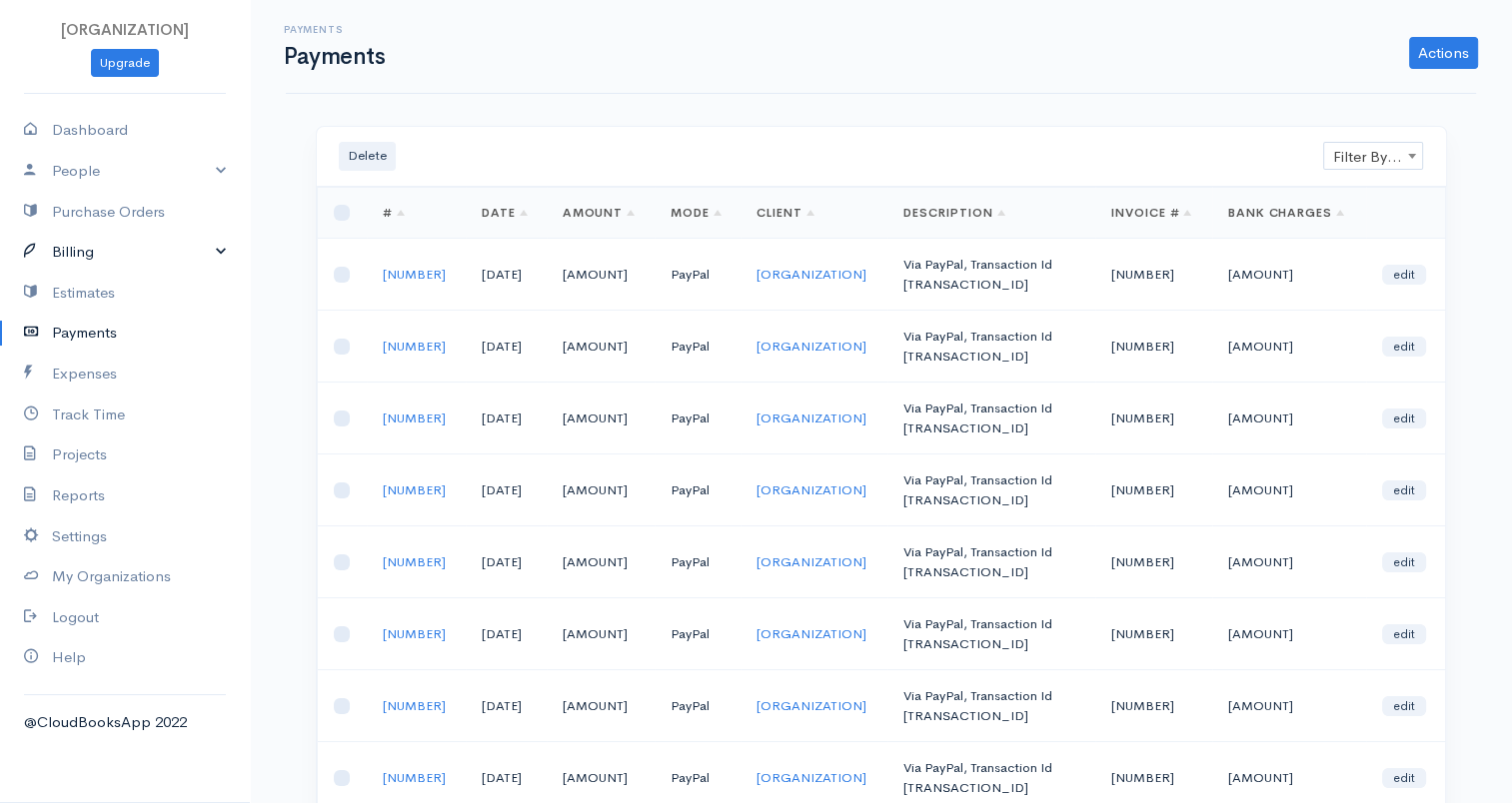 click on "Billing" at bounding box center (125, 252) 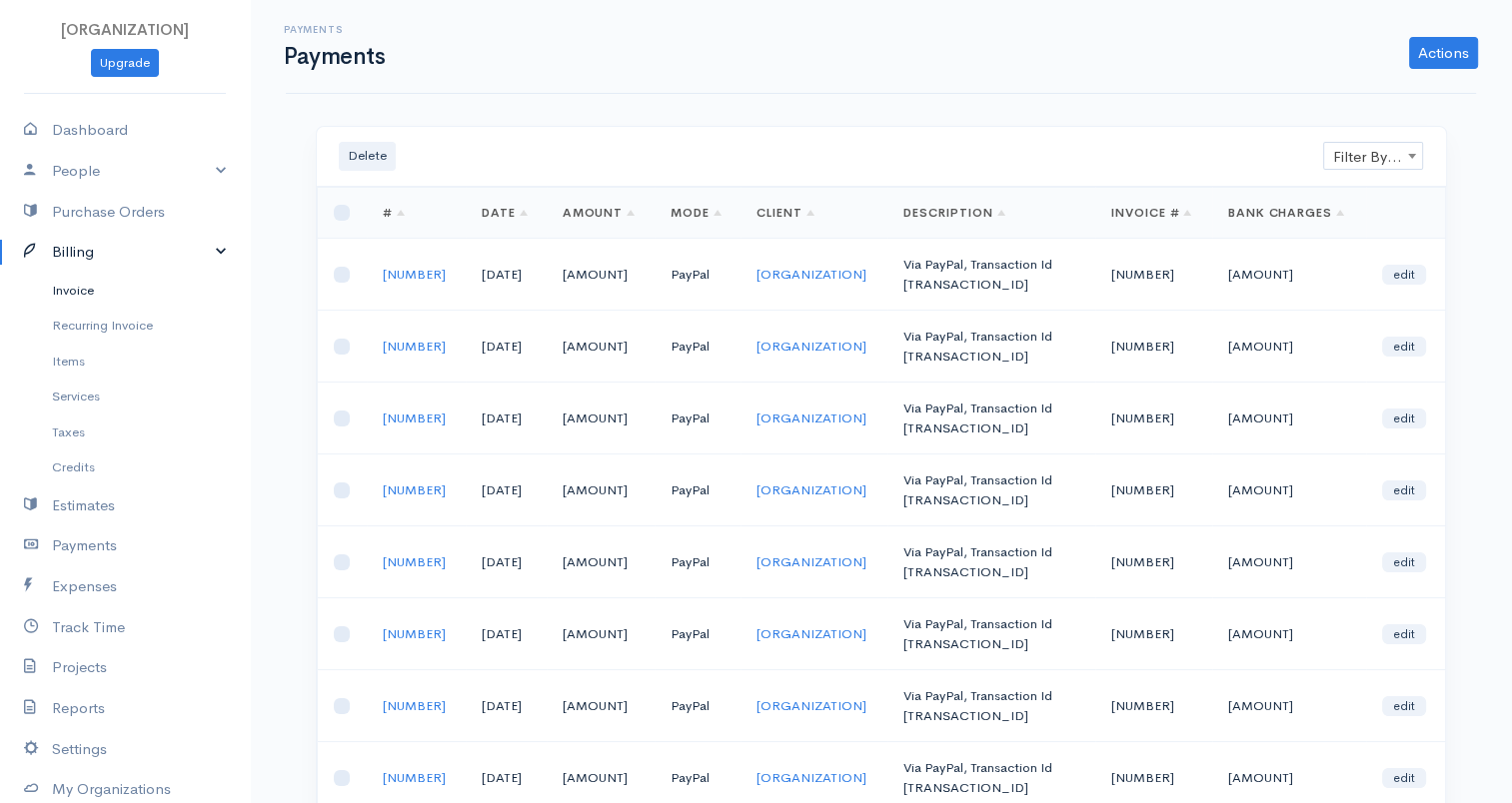 click on "Invoice" at bounding box center [125, 291] 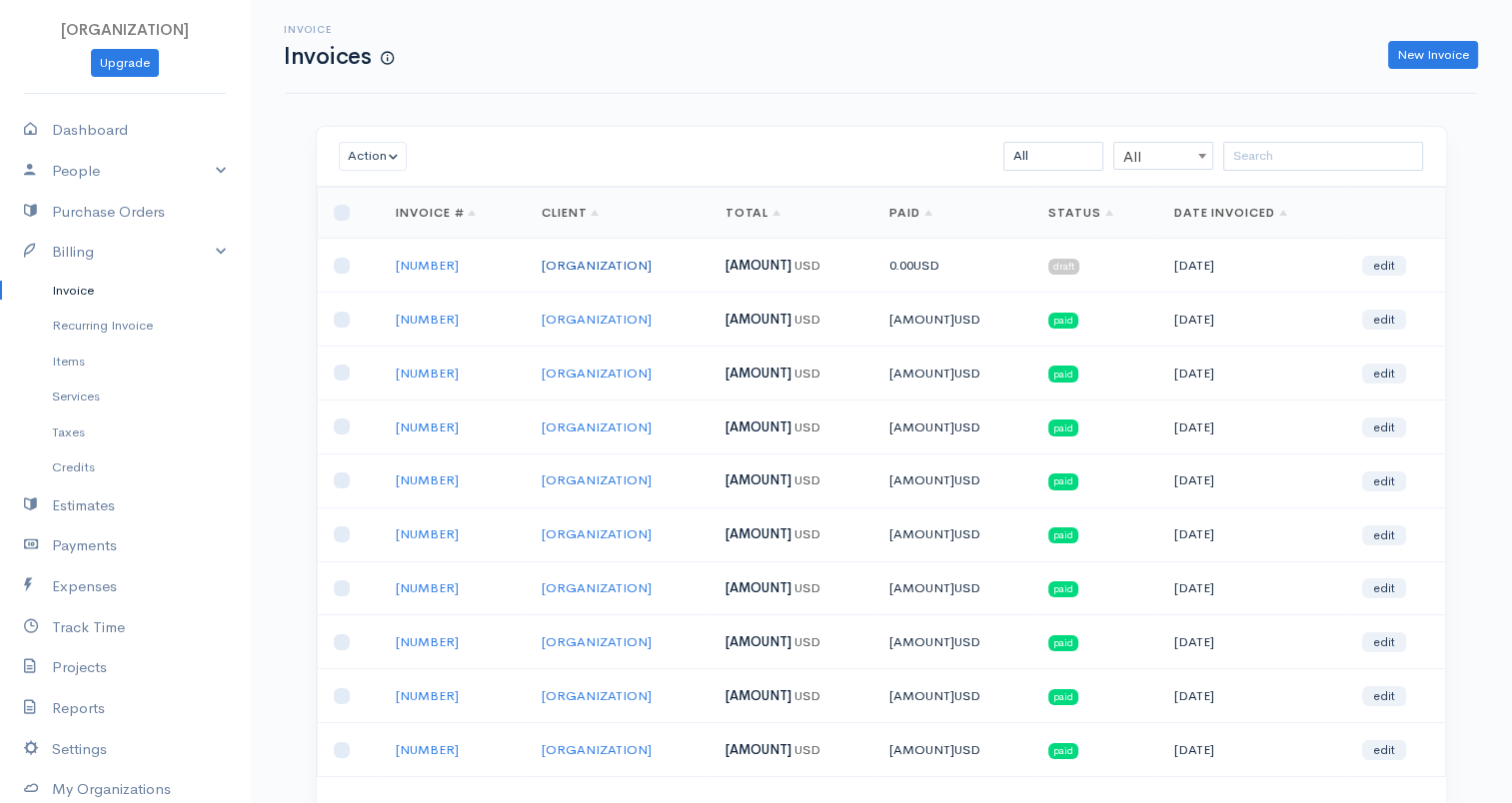 click on "[ORGANIZATION]" at bounding box center [597, 265] 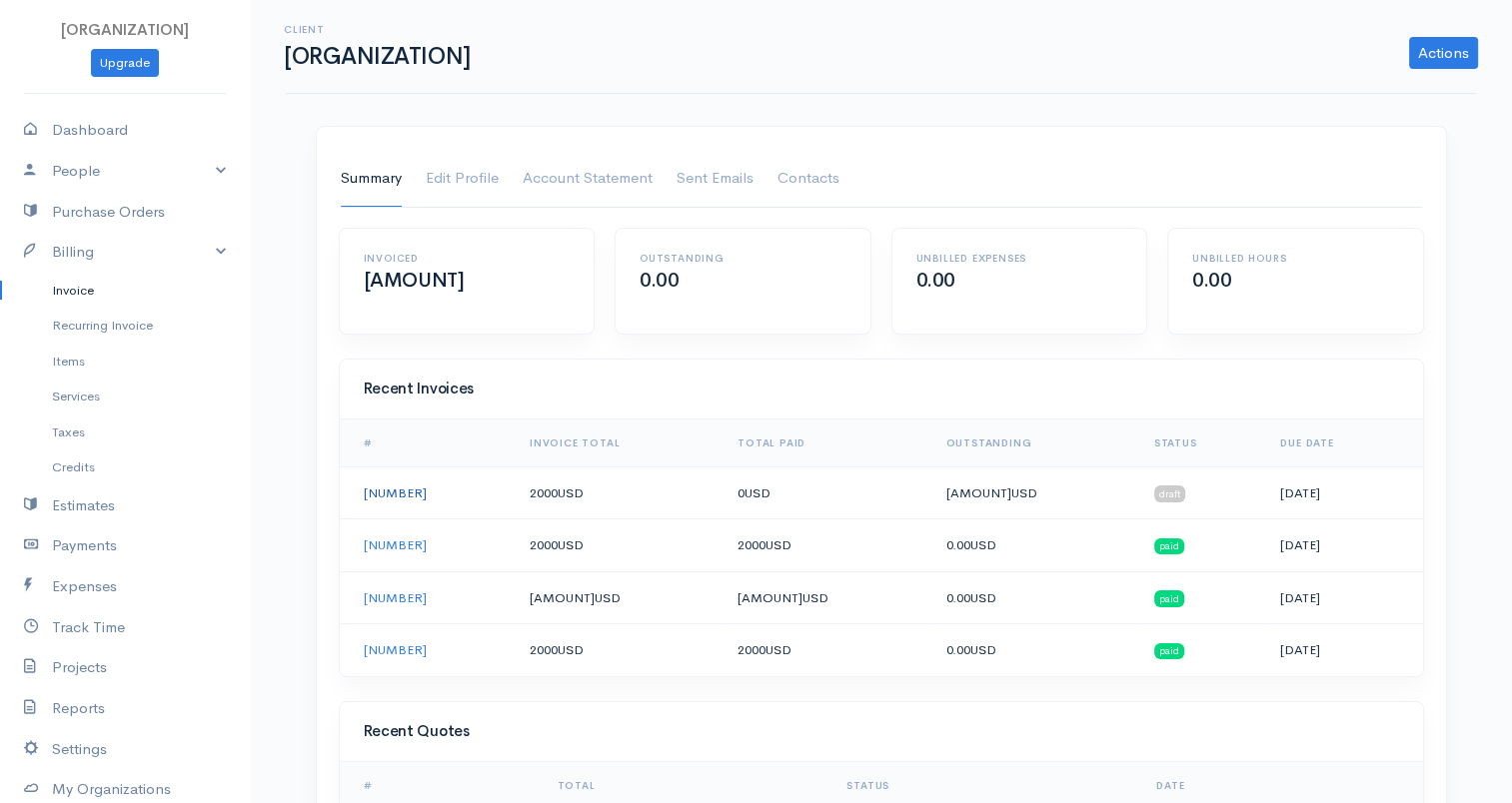 click on "[NUMBER]" at bounding box center (395, 492) 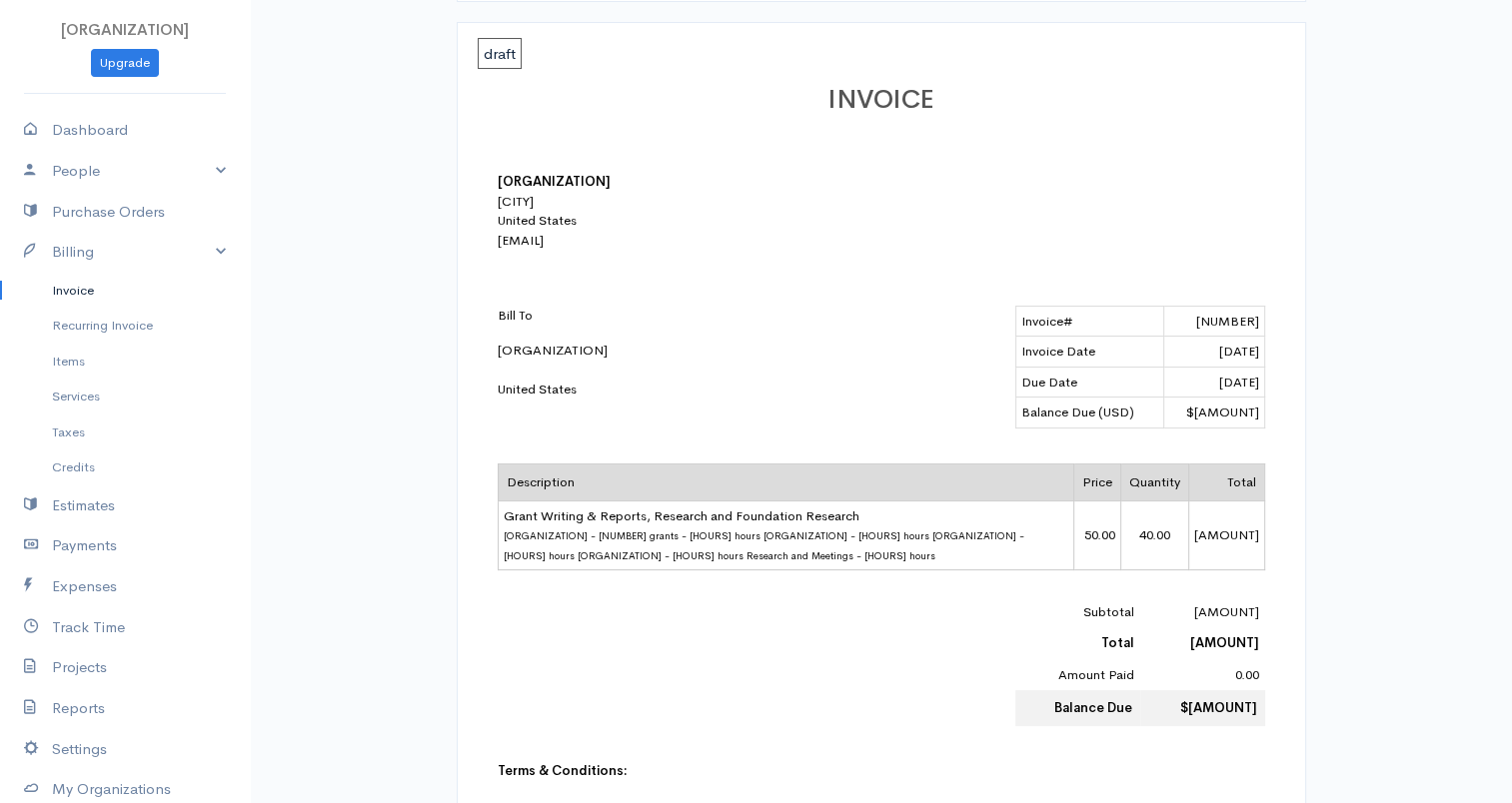 scroll, scrollTop: 0, scrollLeft: 0, axis: both 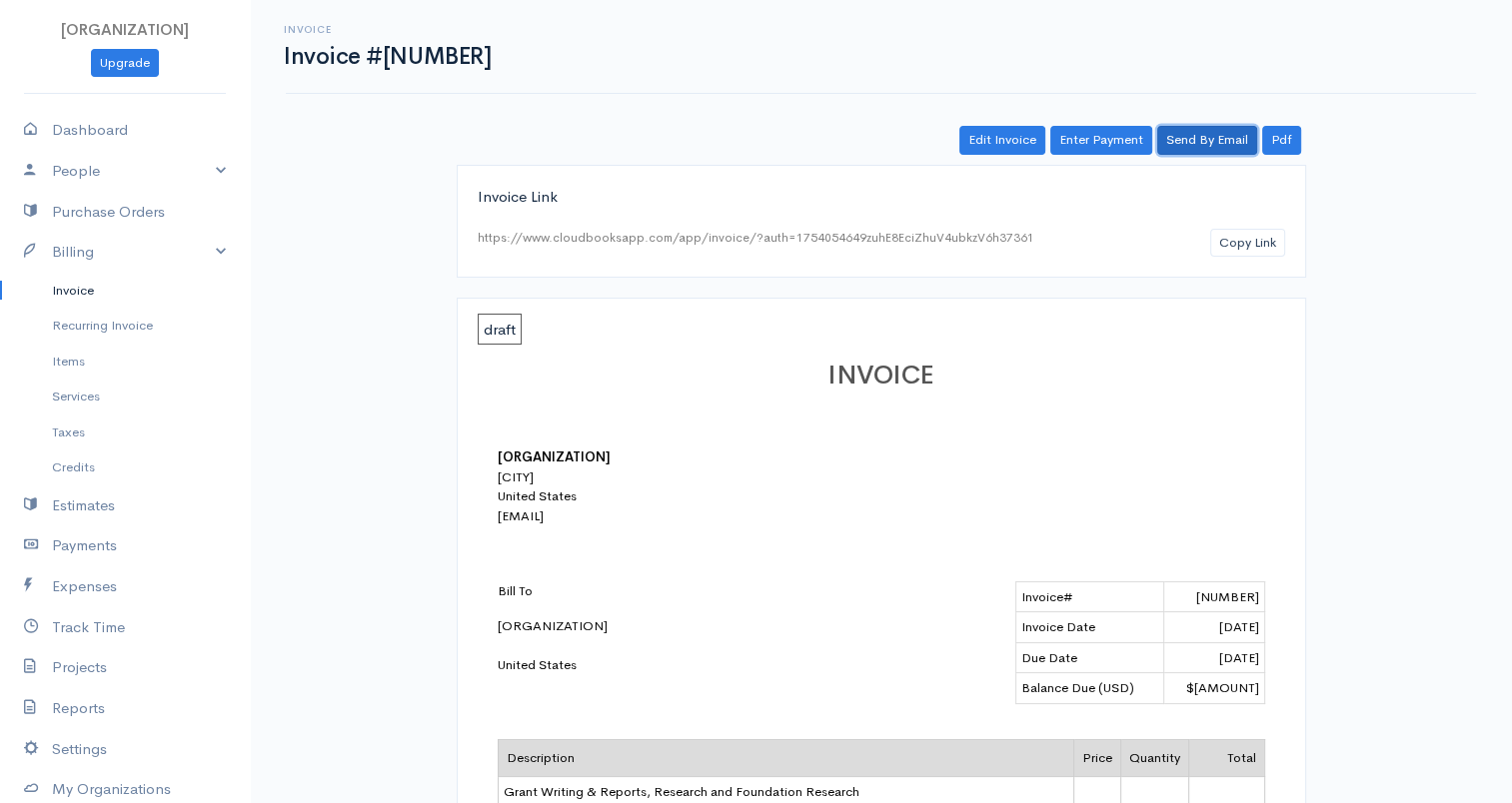 click on "Send By Email" at bounding box center (1207, 140) 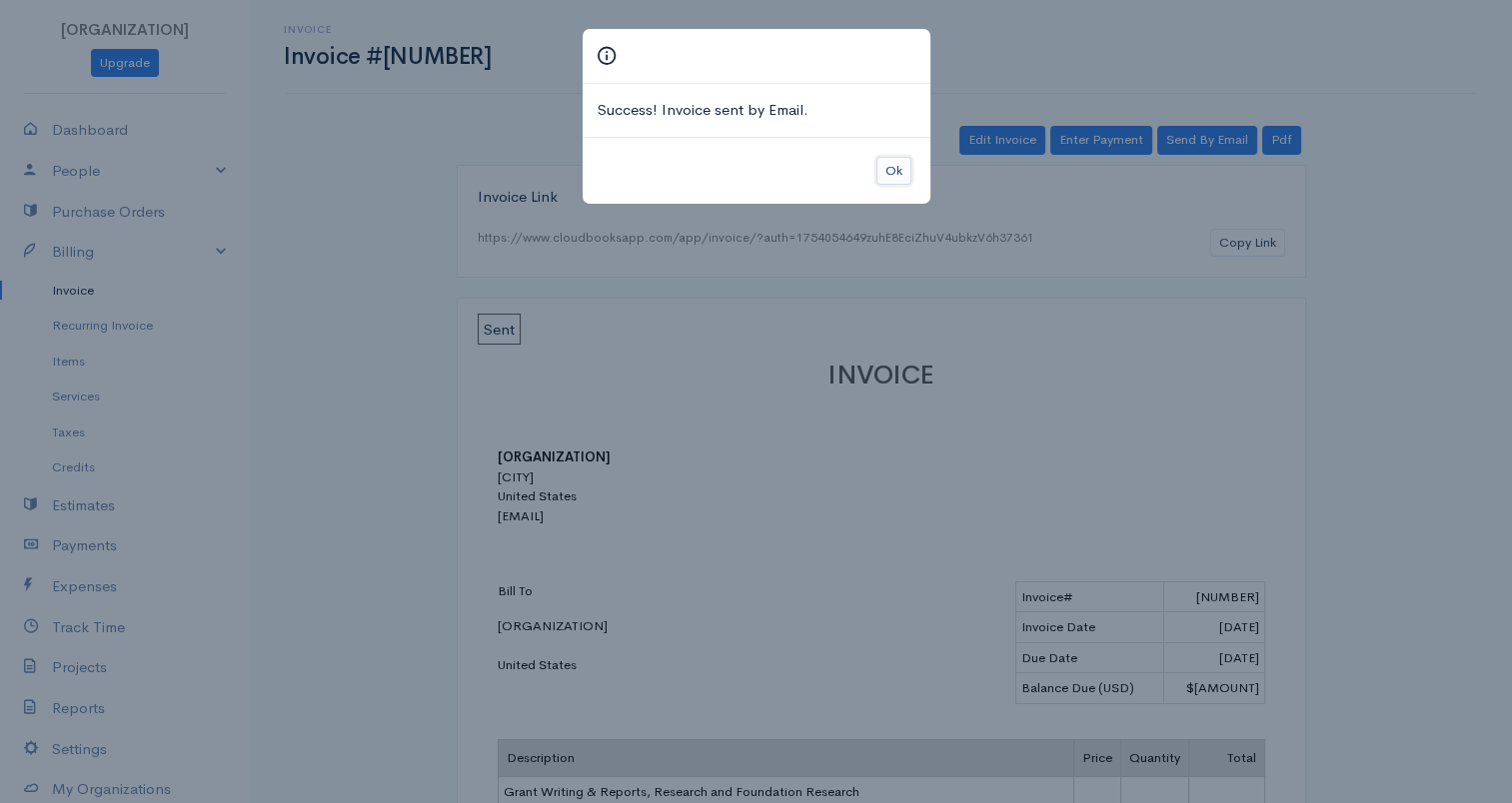 click on "Ok" at bounding box center (893, 171) 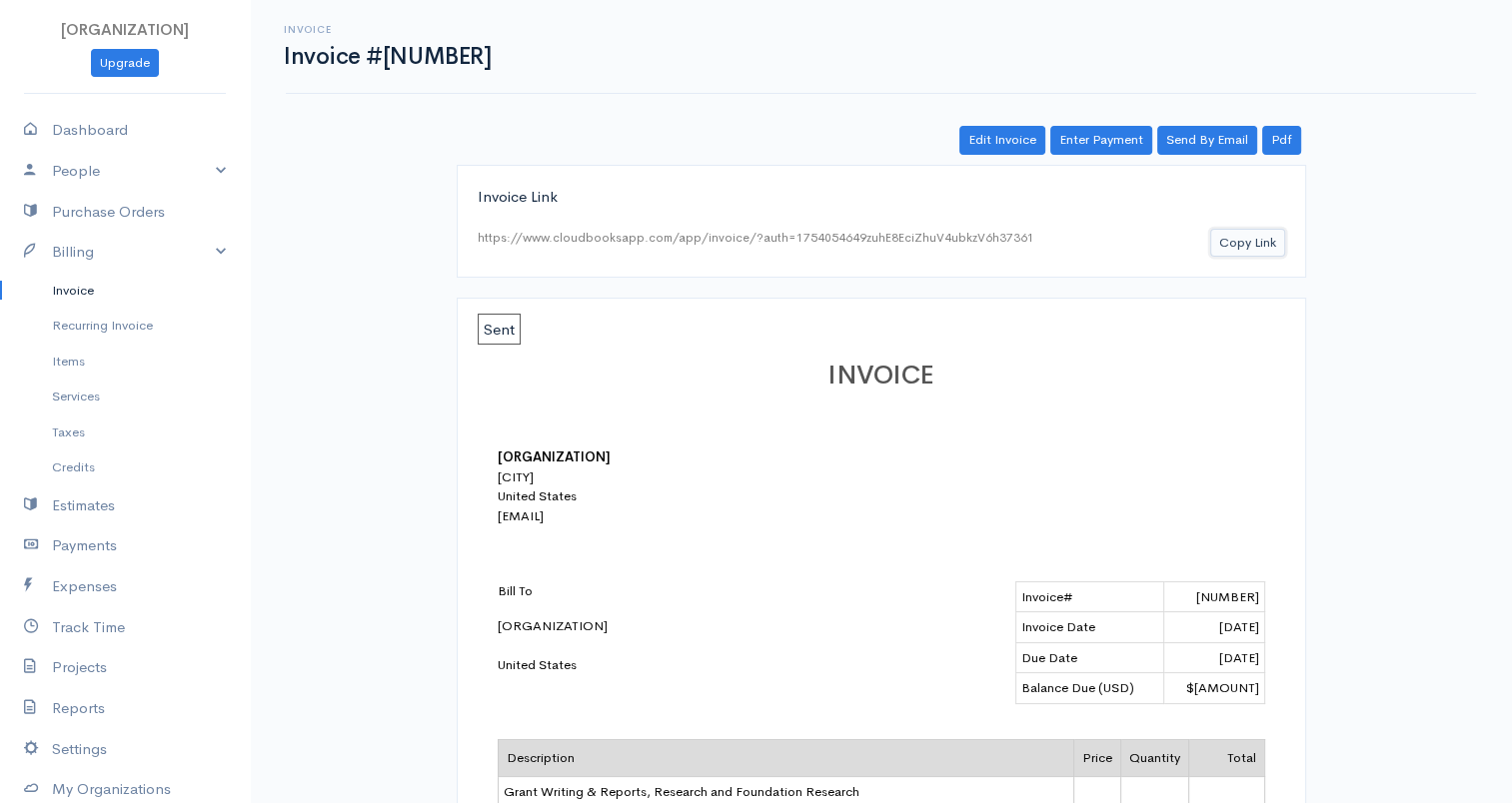 click on "Copy Link" at bounding box center (1247, 243) 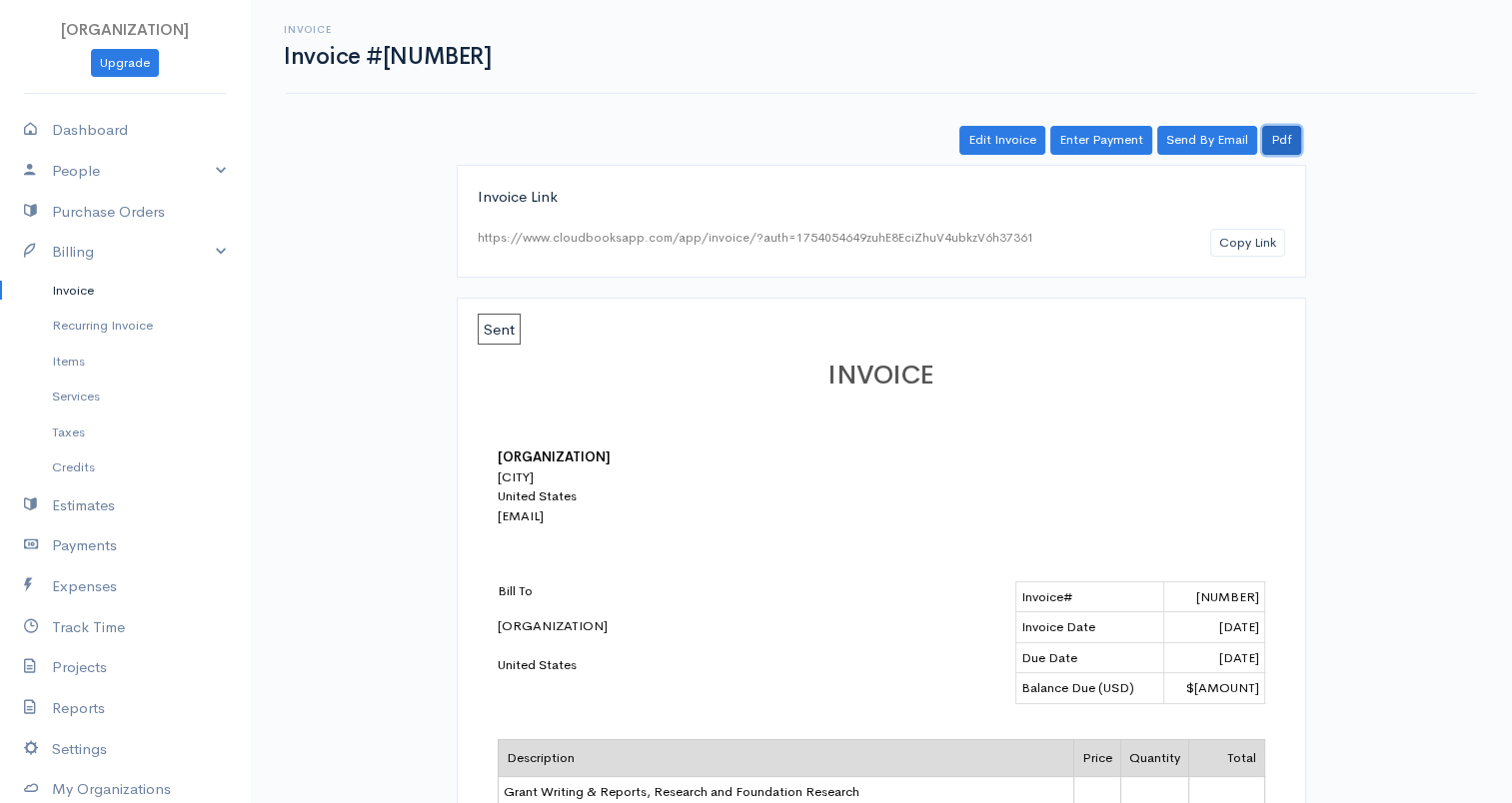 click on "Pdf" at bounding box center [1281, 140] 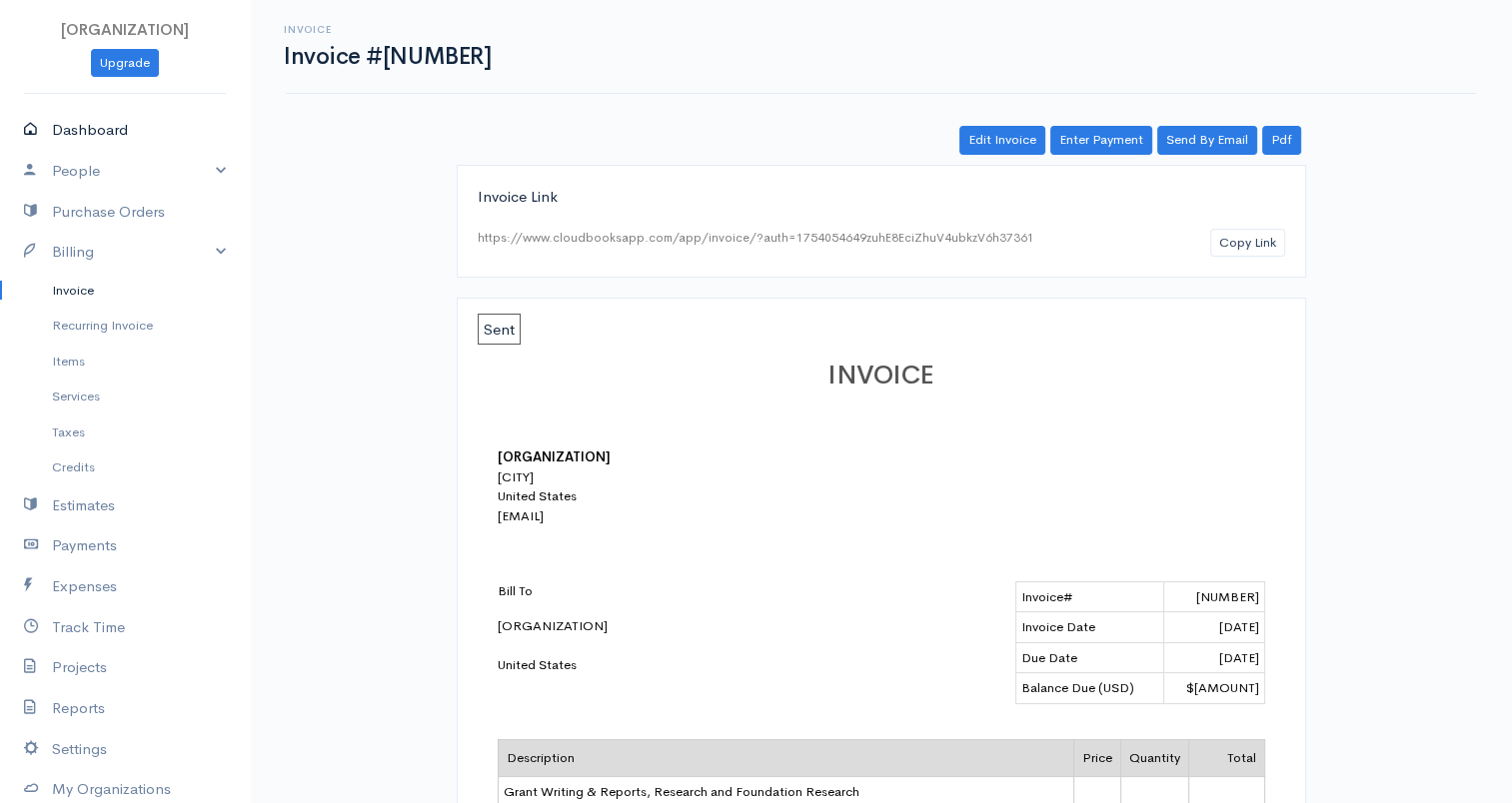 click on "Dashboard" at bounding box center [125, 130] 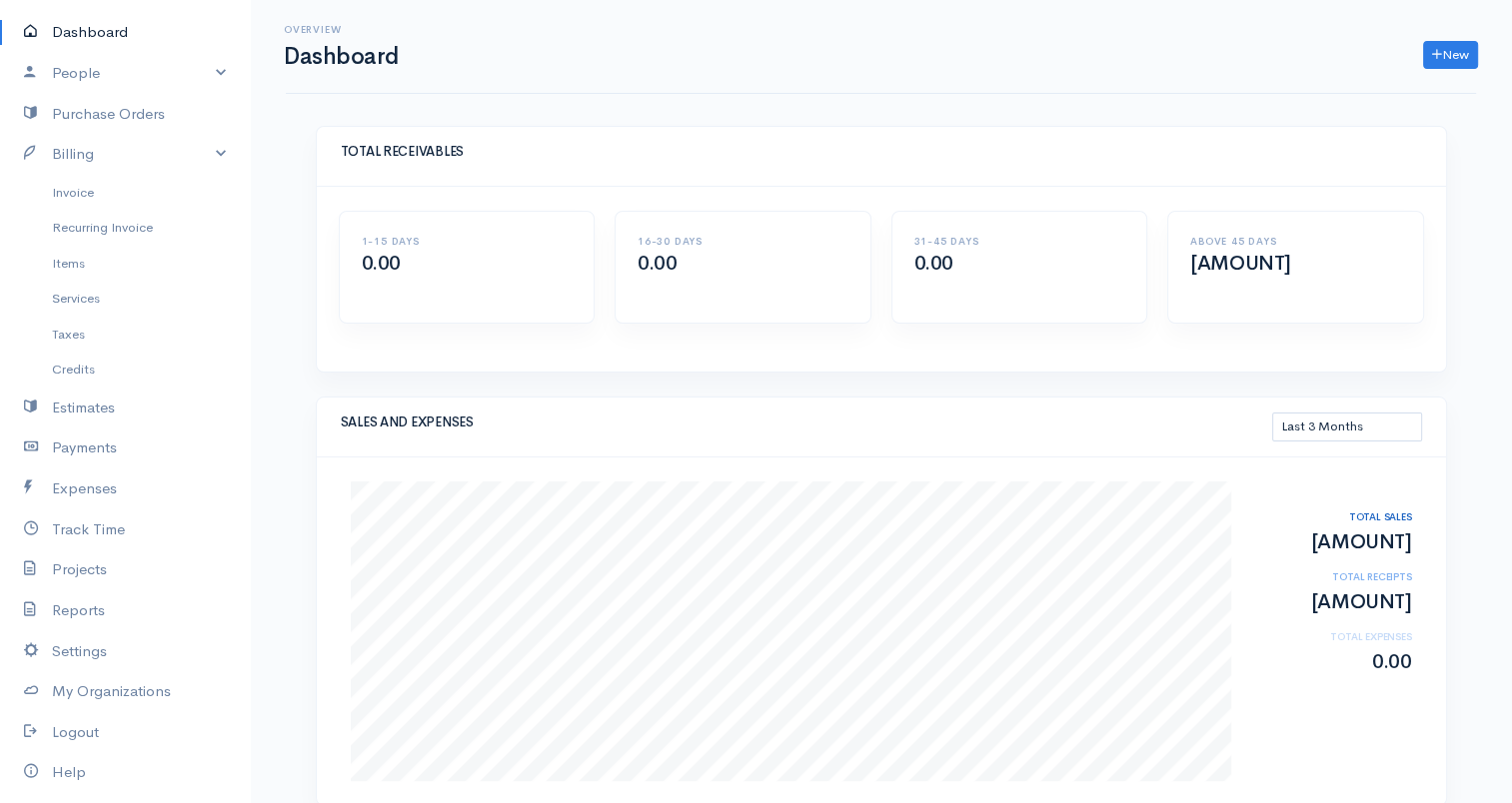 scroll, scrollTop: 156, scrollLeft: 0, axis: vertical 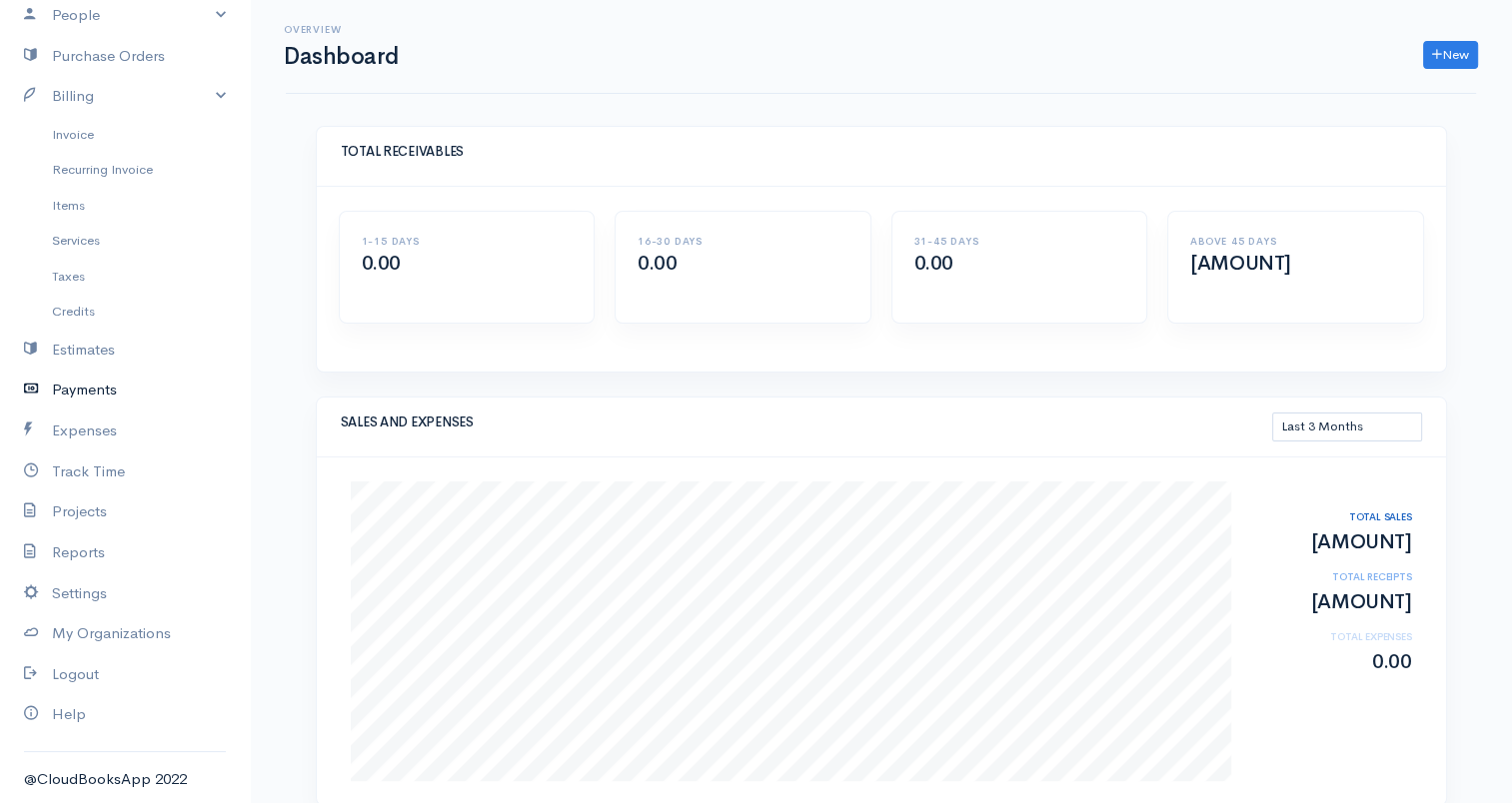 click on "Payments" at bounding box center (125, 390) 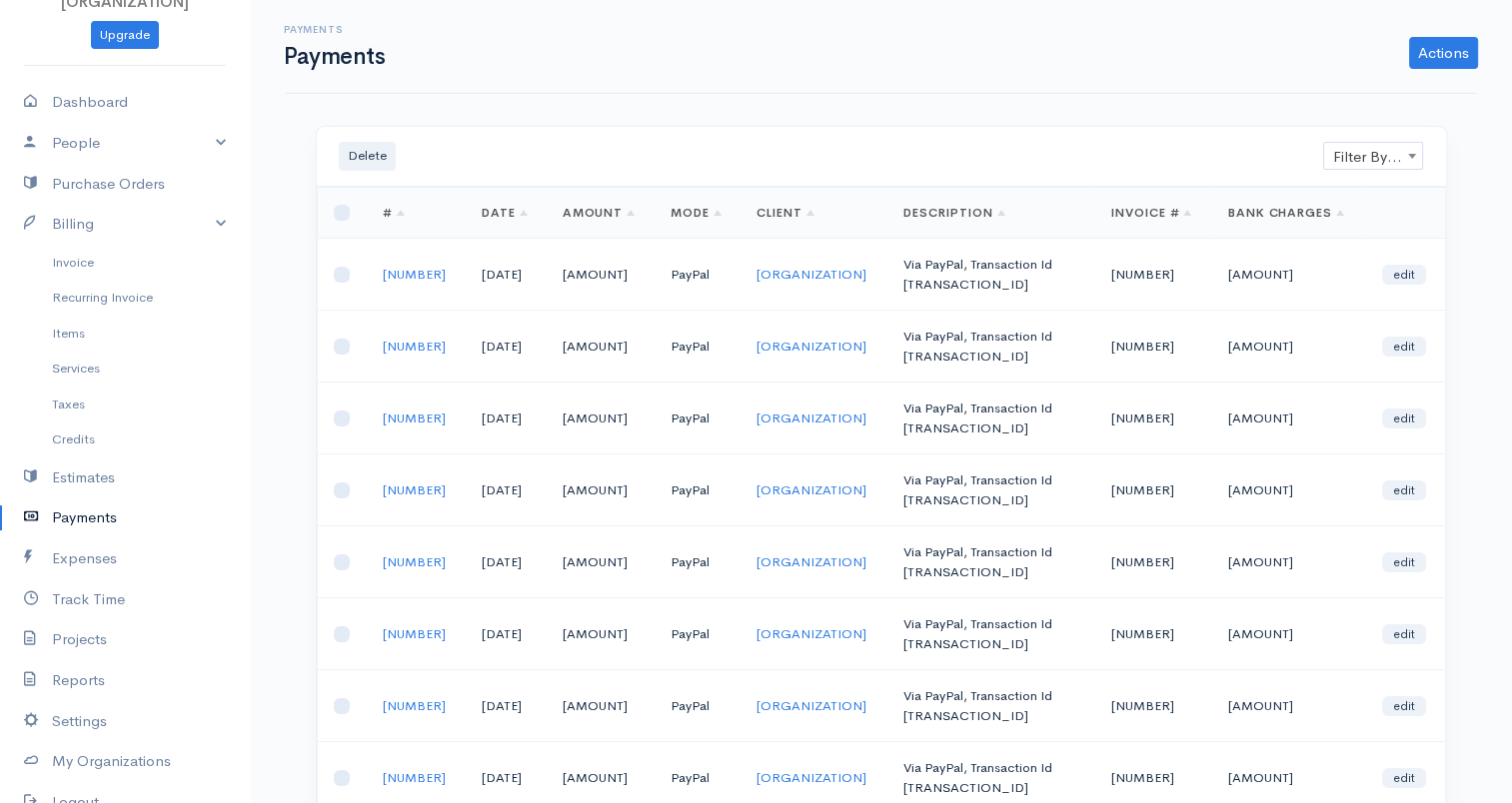 scroll, scrollTop: 0, scrollLeft: 0, axis: both 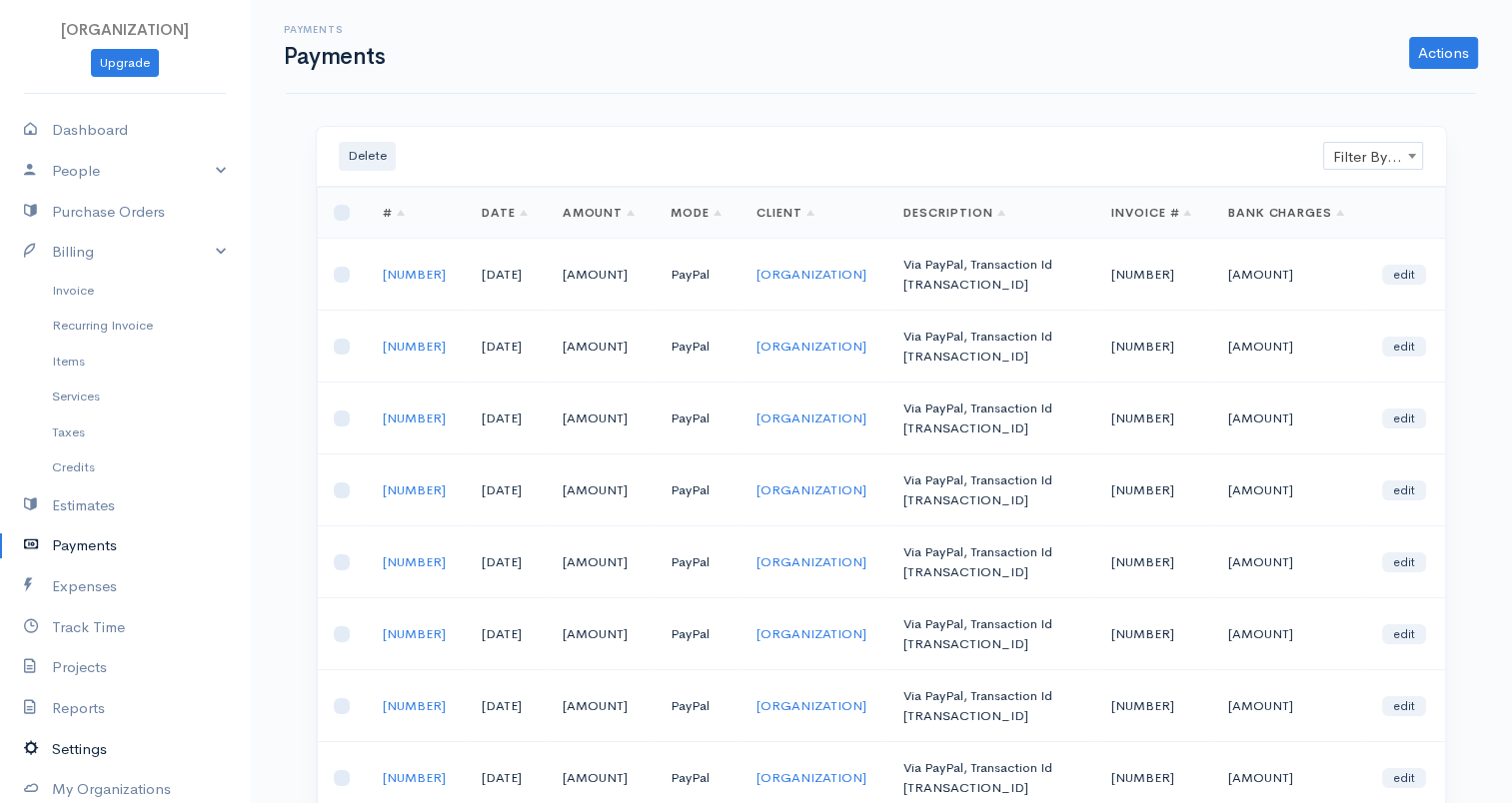 click on "Settings" at bounding box center [125, 749] 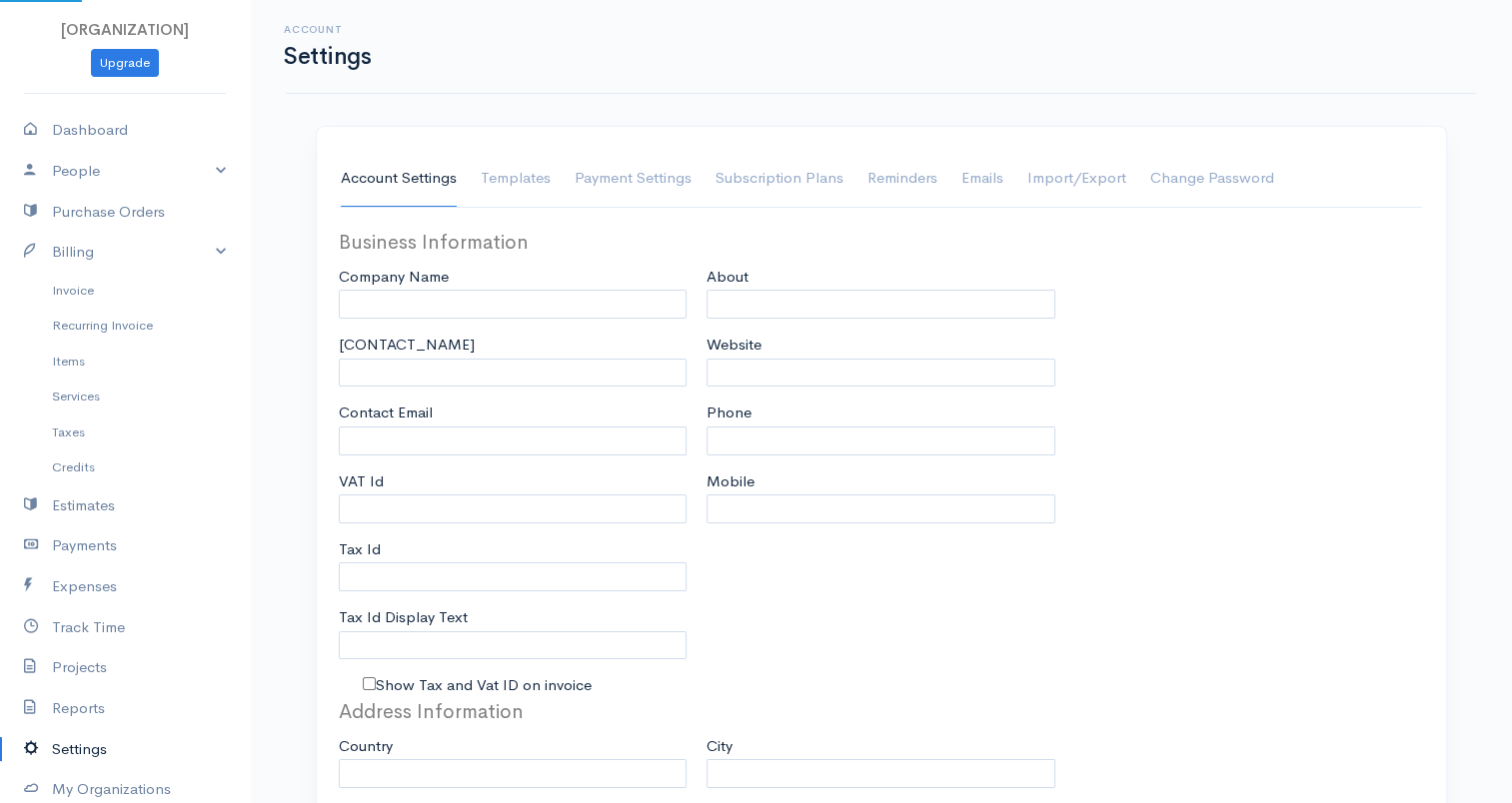 type on "[ORGANIZATION]" 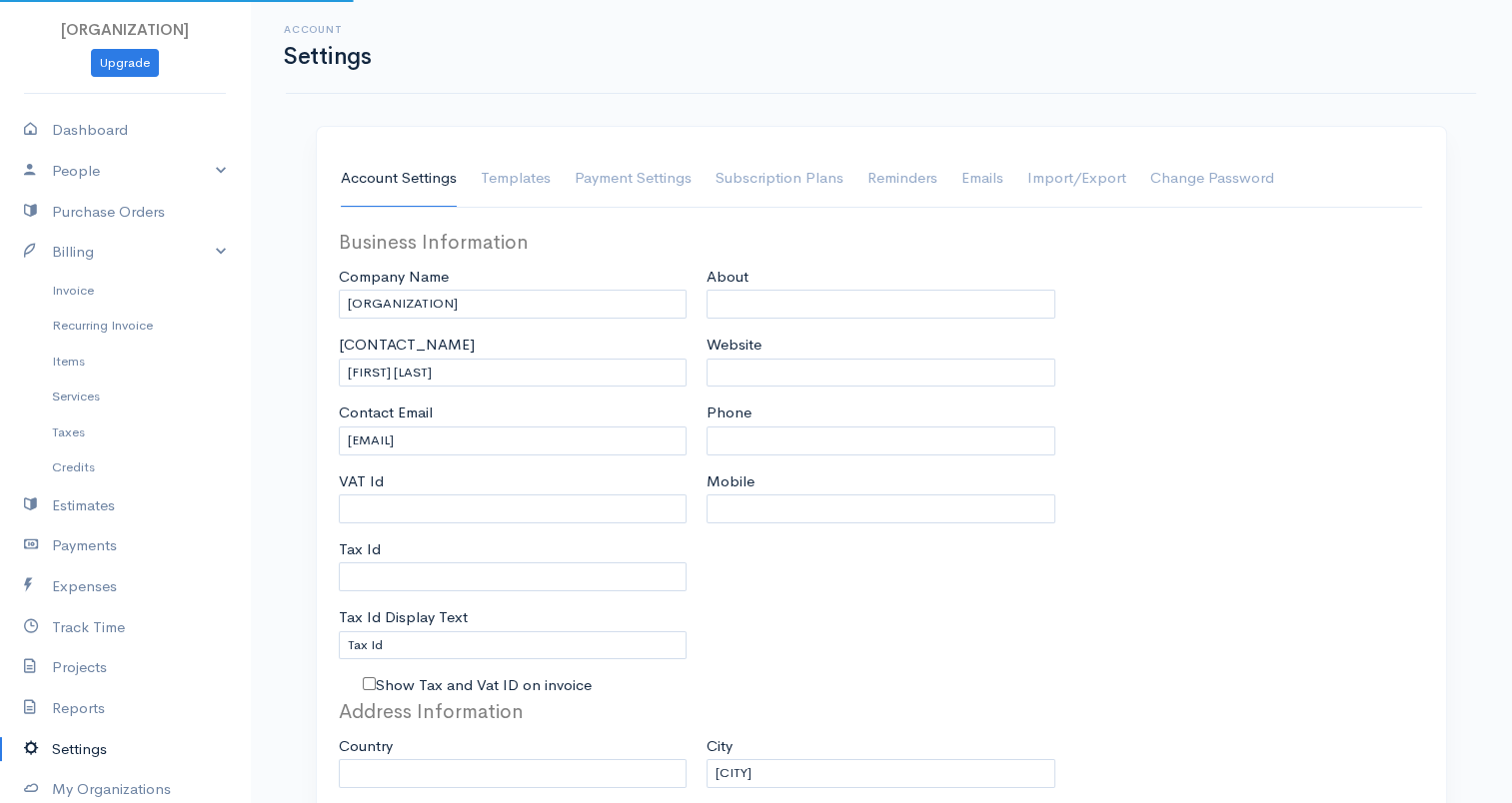 select on "United States" 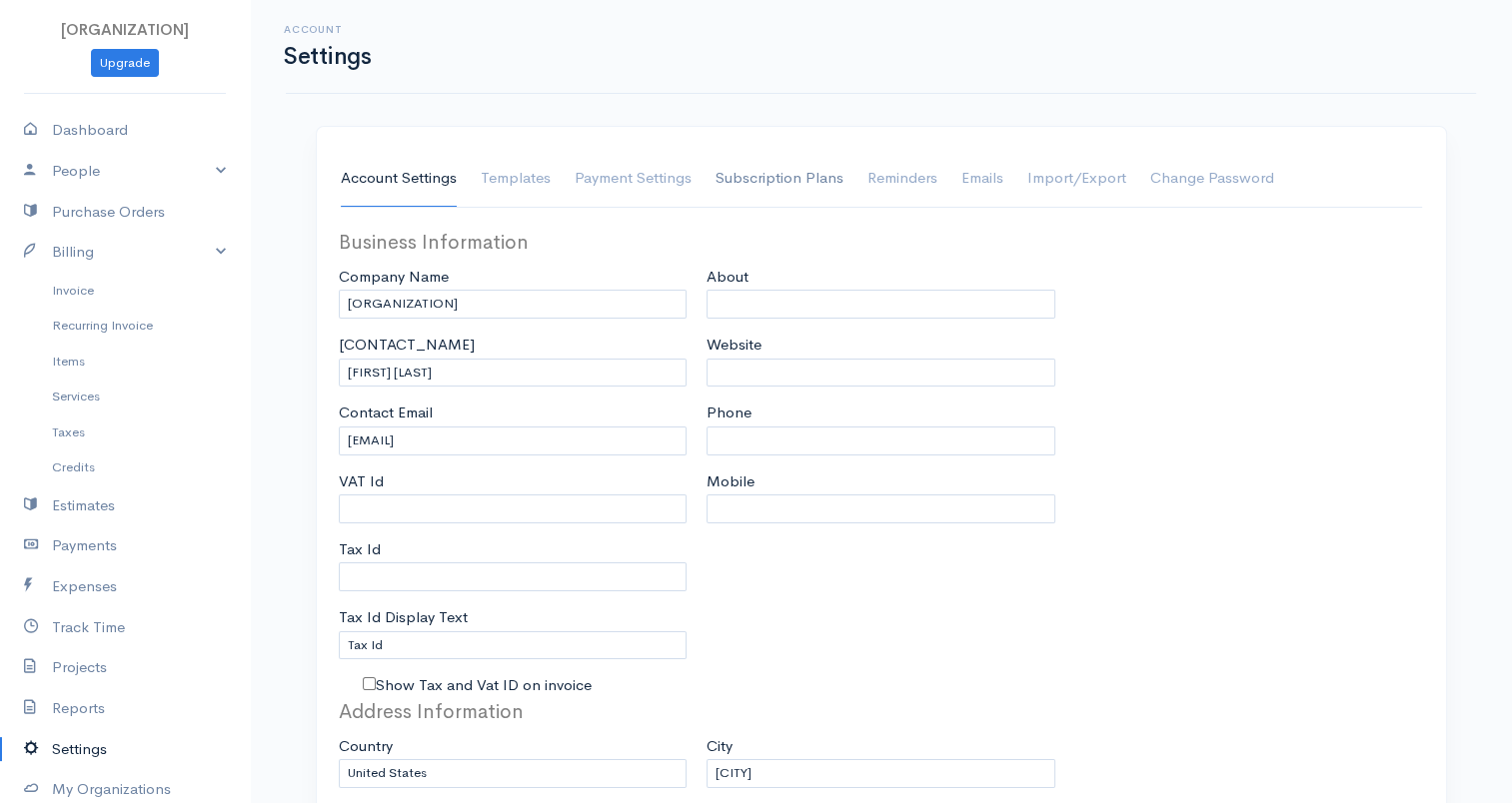 click on "Subscription Plans" at bounding box center (779, 179) 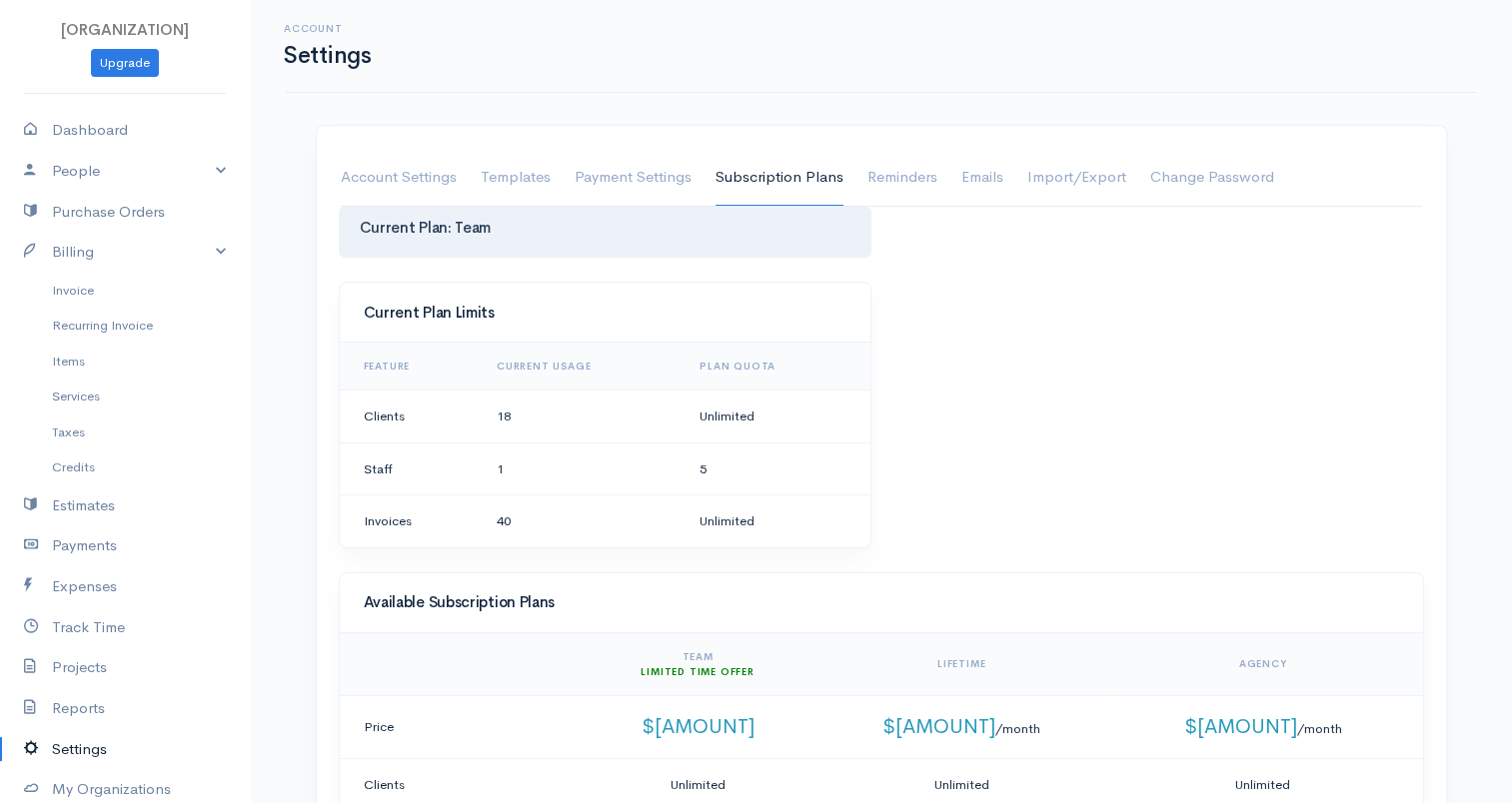 scroll, scrollTop: 0, scrollLeft: 0, axis: both 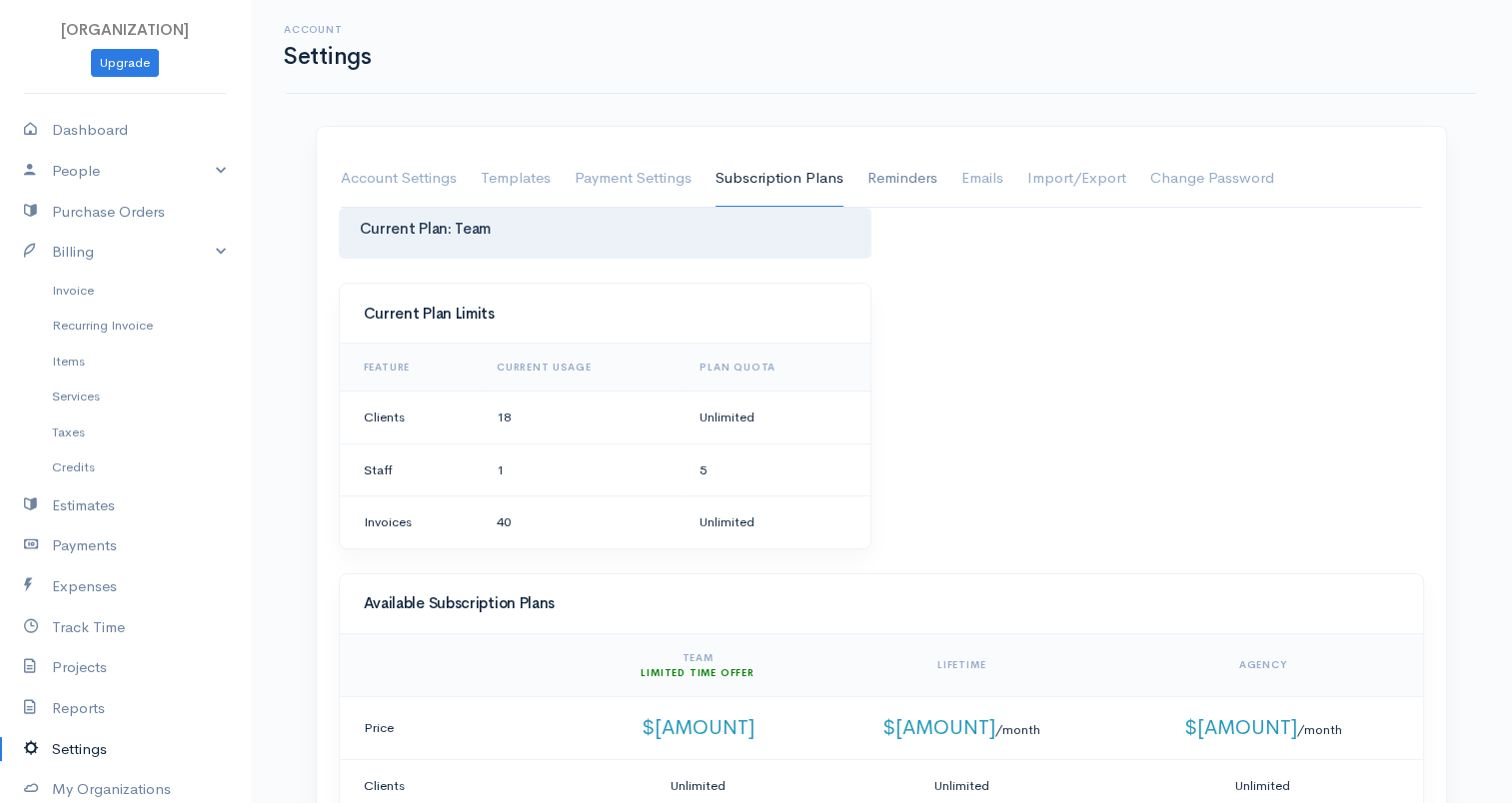 click on "Reminders" at bounding box center (902, 179) 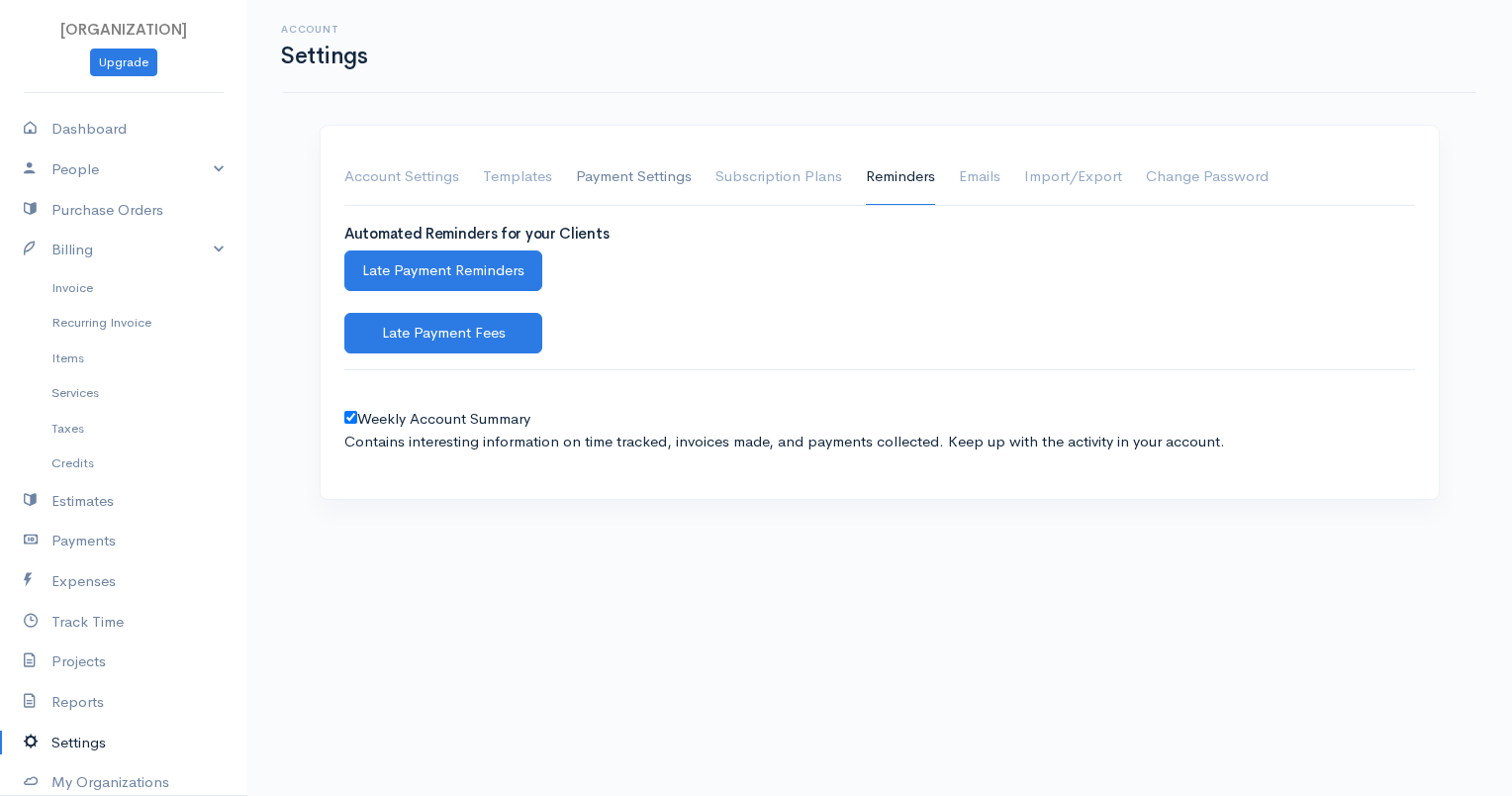 click on "Payment Settings" at bounding box center (633, 177) 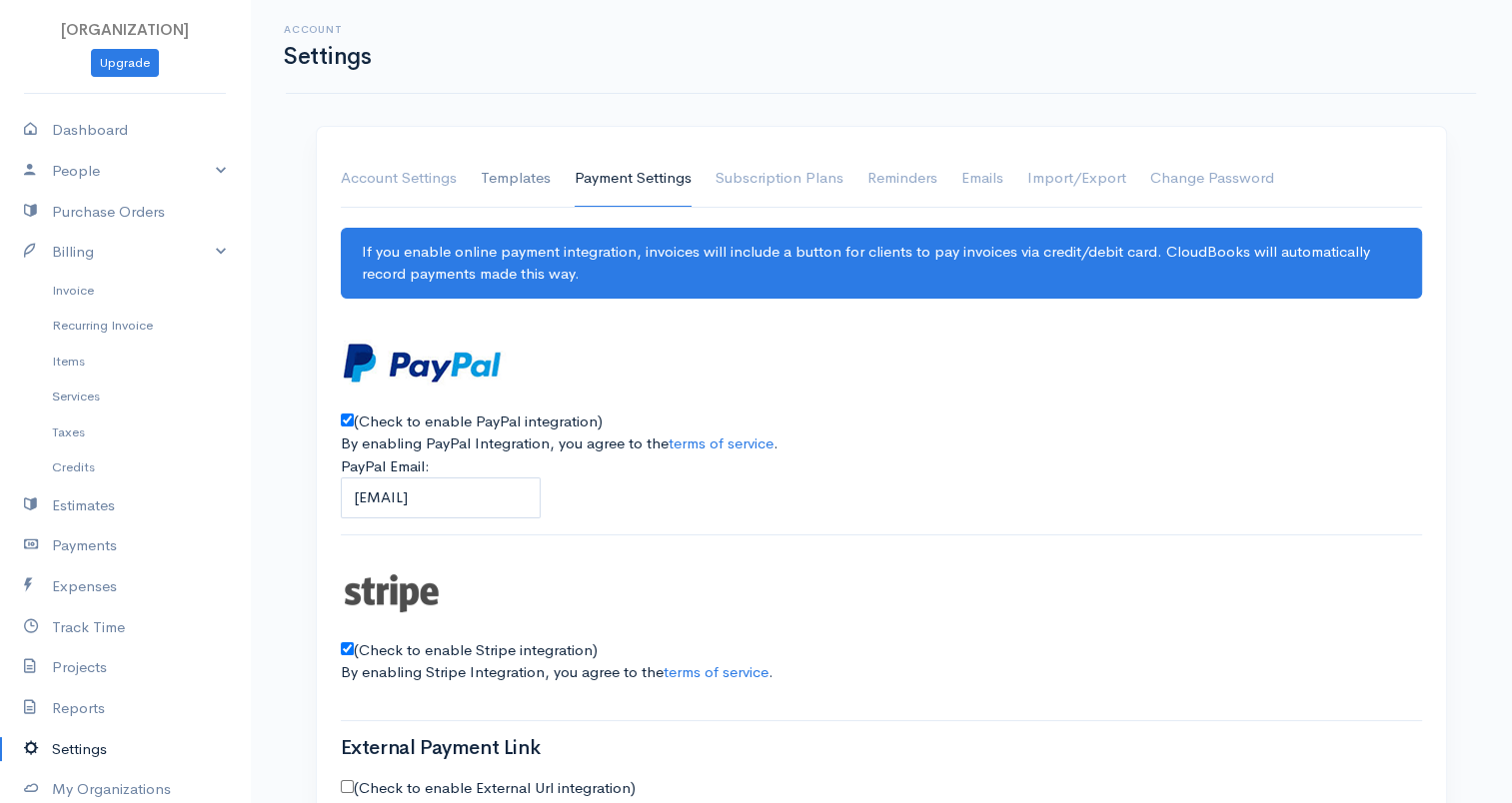 click on "Templates" at bounding box center (516, 179) 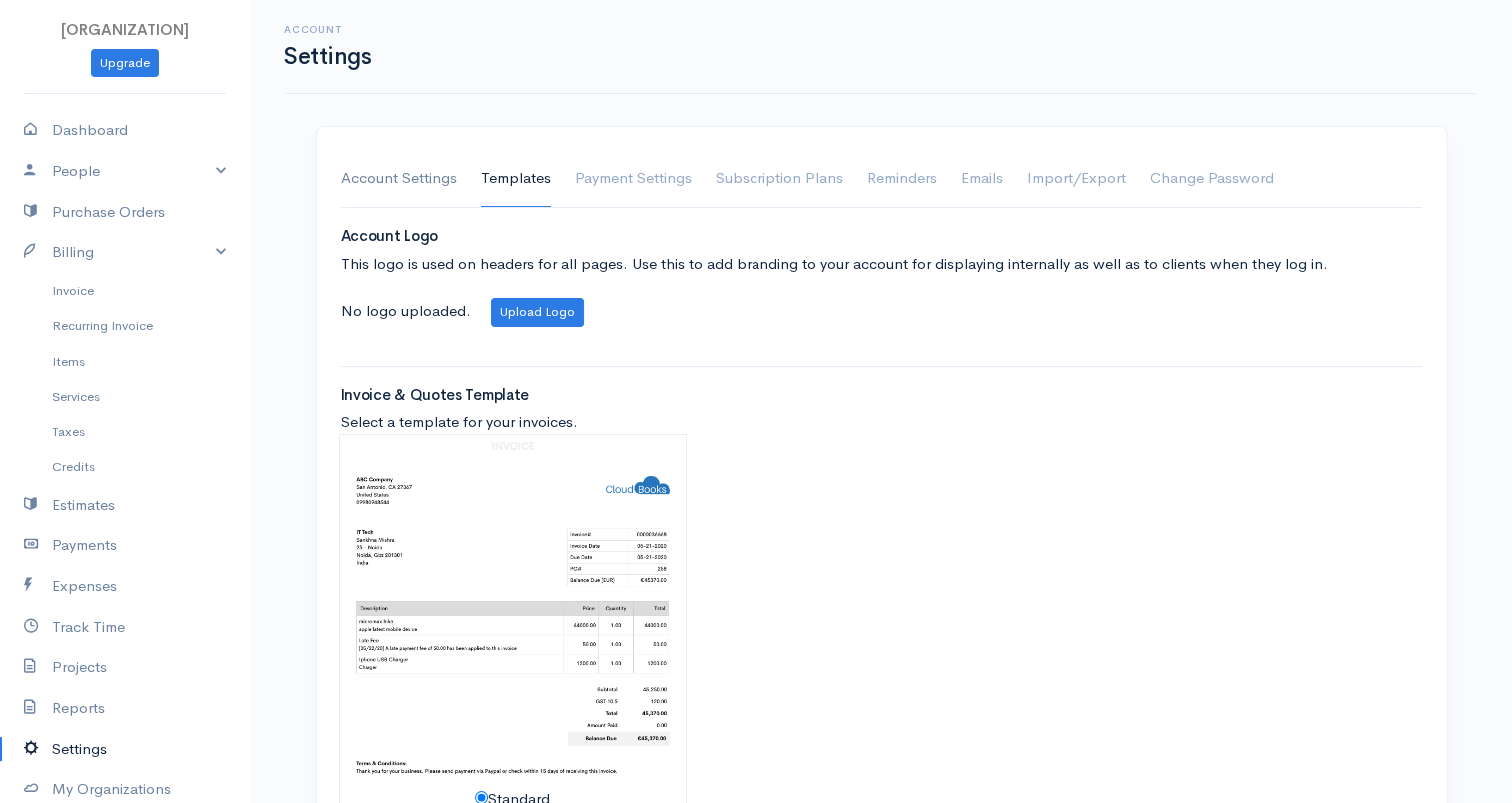 click on "Account Settings" at bounding box center (399, 179) 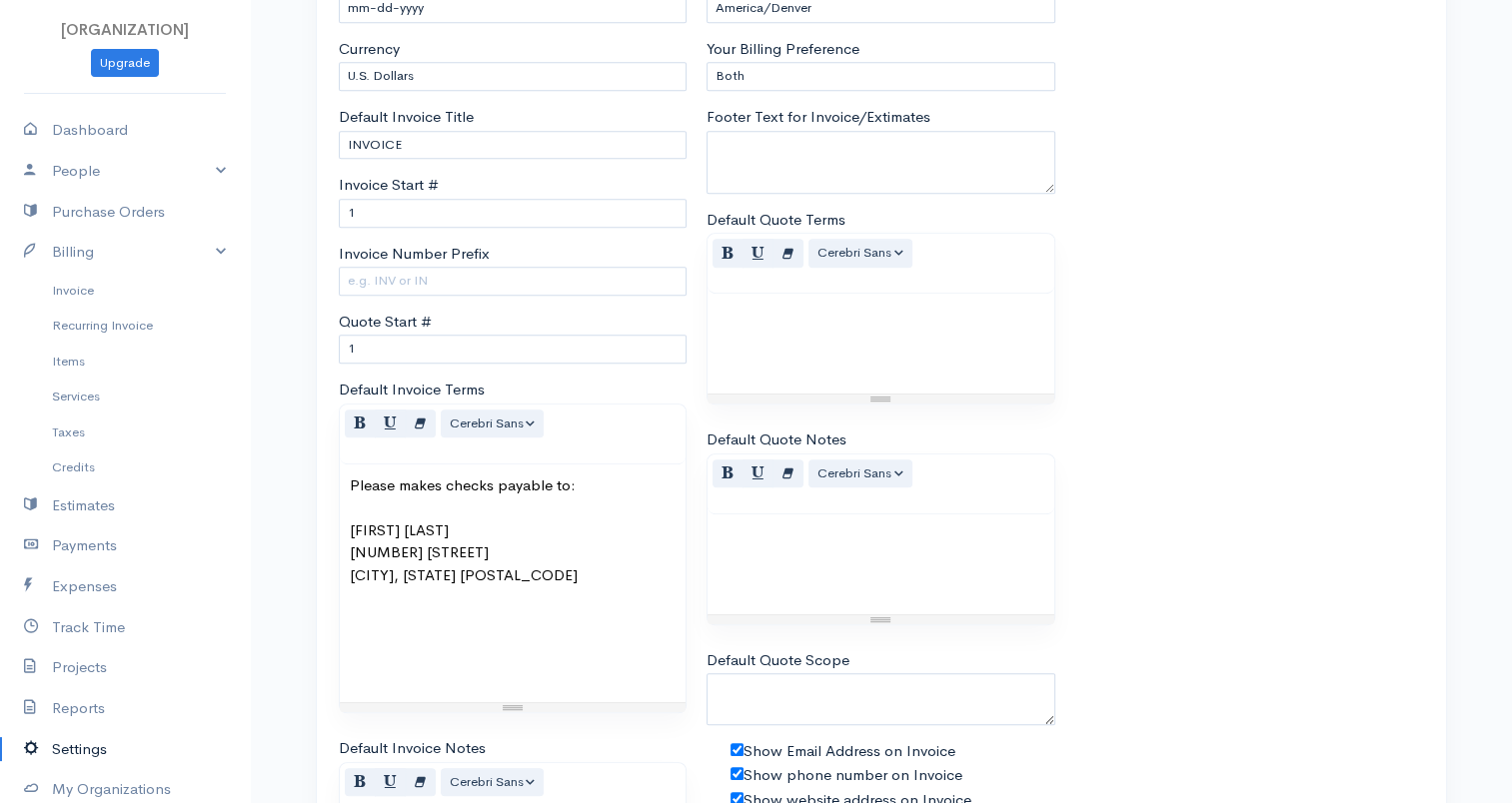 scroll, scrollTop: 1010, scrollLeft: 0, axis: vertical 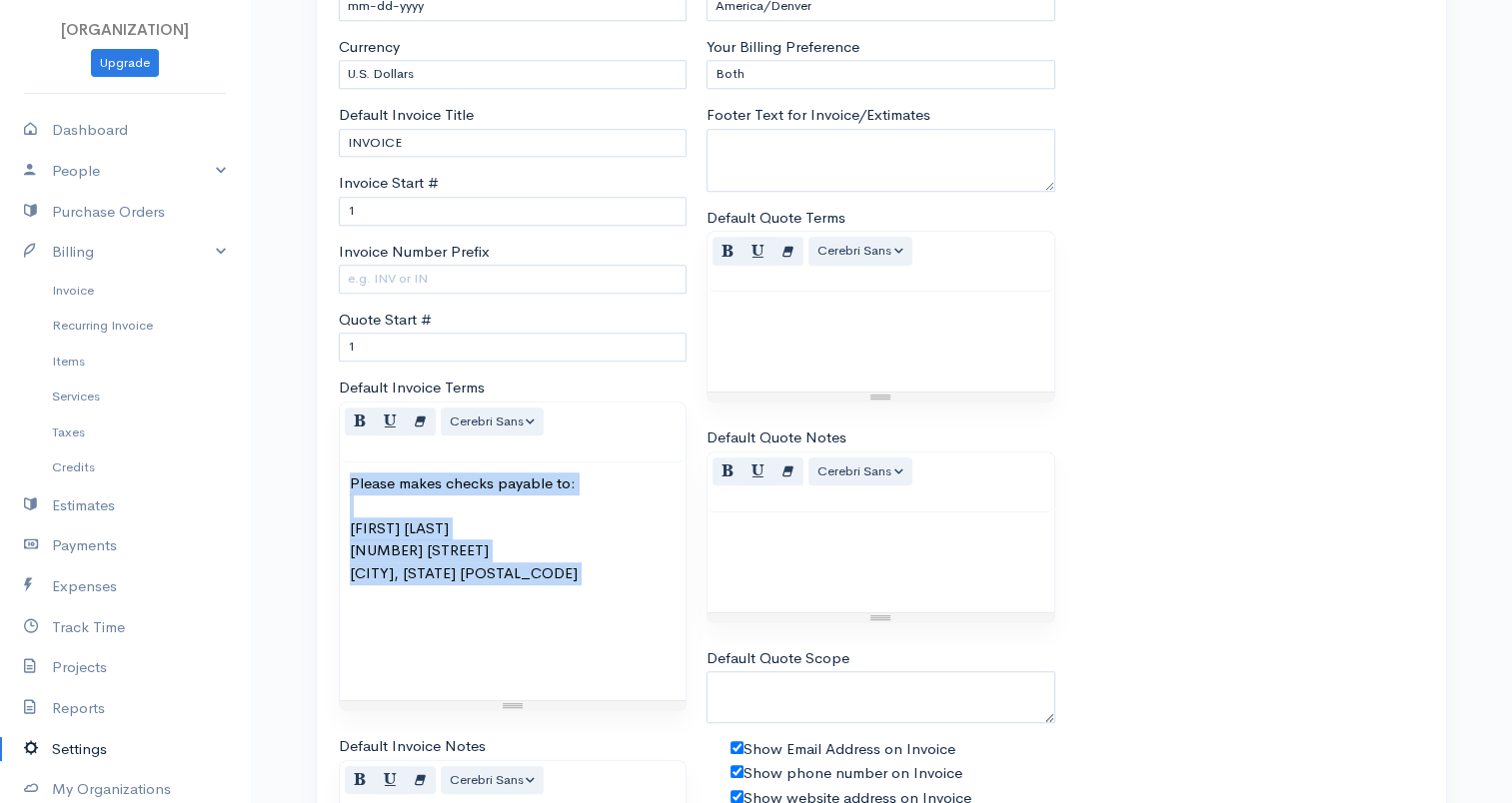 drag, startPoint x: 597, startPoint y: 584, endPoint x: 291, endPoint y: 480, distance: 323.19035 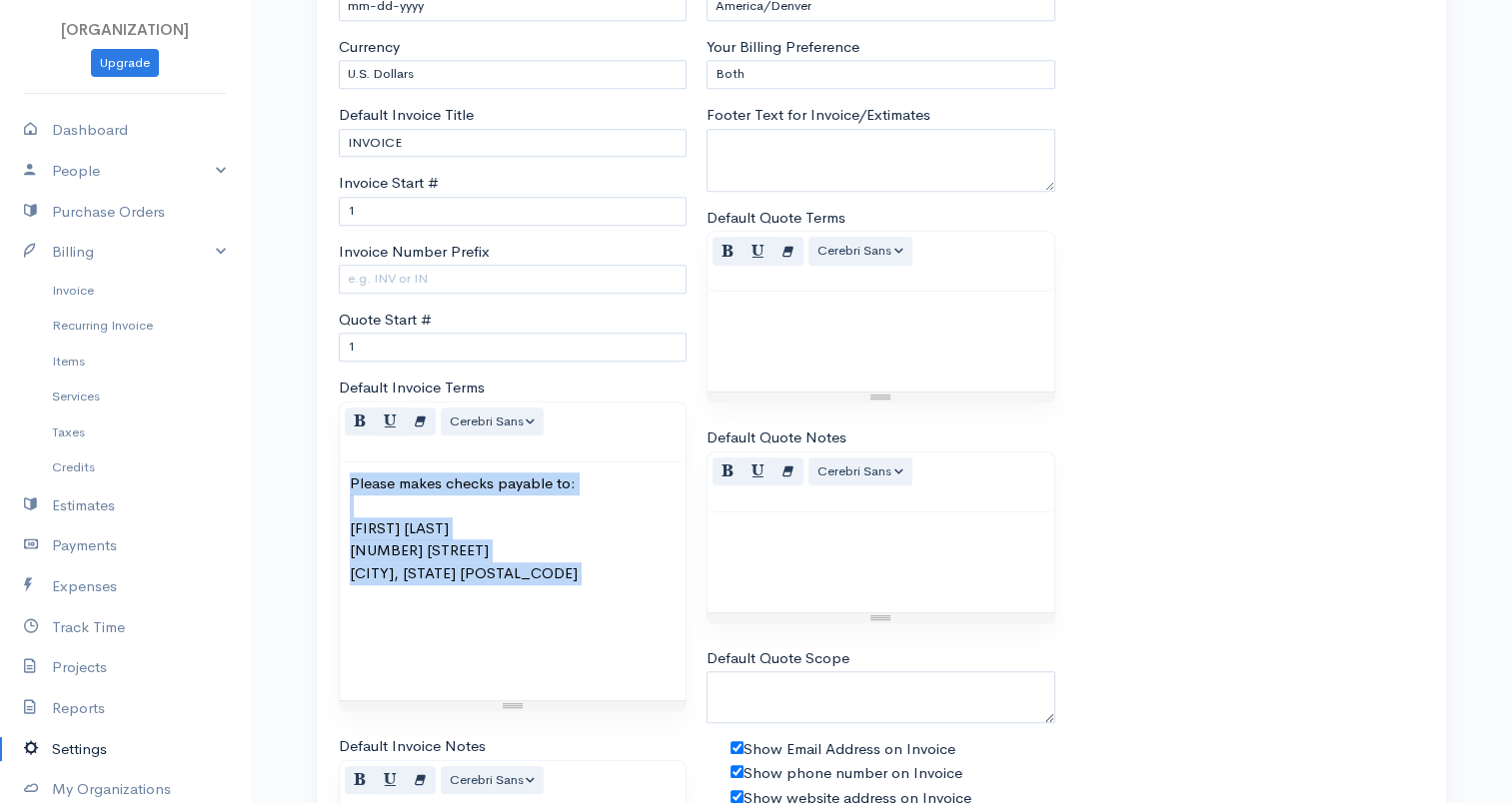 click on "Account Settings Templates Payment Settings Subscription Plans Reminders Emails Import/Export Change Password Current Plan: Team Current Plan Limits Feature Current Usage Plan Quota Clients 18 Unlimited Staff 1 5 Invoices 40 Unlimited Available Subscription Plans Team Limited Time Offer Lifetime Agency Price $9.99 $999.00 /month $19.99 /month Clients Unlimited Unlimited Unlimited Staff Users Unlimited Unlimited 5 Invoices Unlimited Unlimited Unlimited SSL Encryption Unbranded Email Support Phone Support Live Chat Stripe/PayPal/2CO Switch Switch Switch Upgrading or downgrading requirements Your account usage must not exceed the limits for a plan if you want to switch to that particular plan. You can delete clients and users to meet these limits anytime. Switching in the middle of the cycle If you upgrade or downgrade in the middle of a billing cycle, you will be charged the new amount on your next billing date. Cancel Your Account Click here  if you wish to continue. Business Information Company Name VAT Id 1" at bounding box center (881, 172) 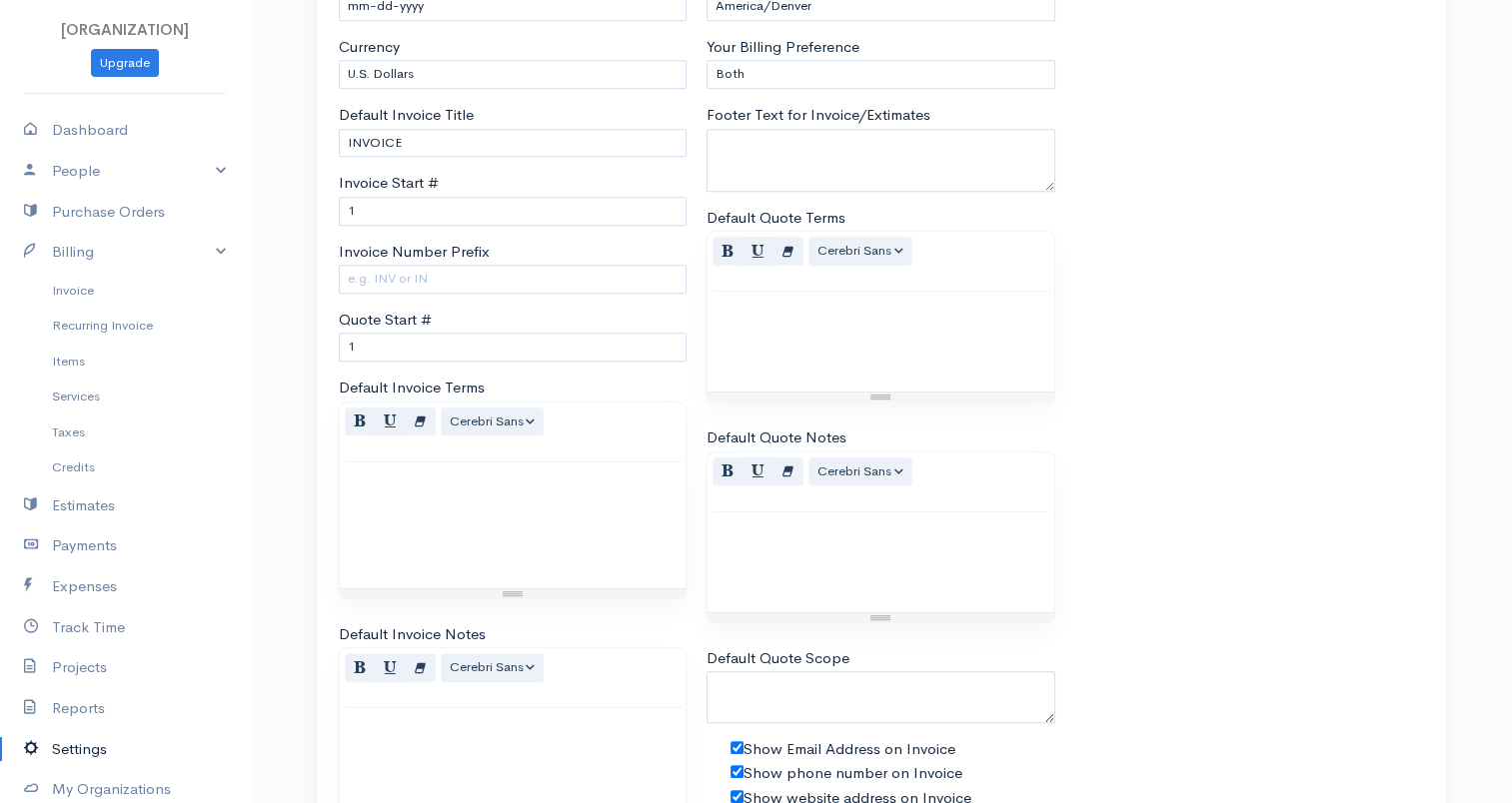 scroll, scrollTop: 1312, scrollLeft: 0, axis: vertical 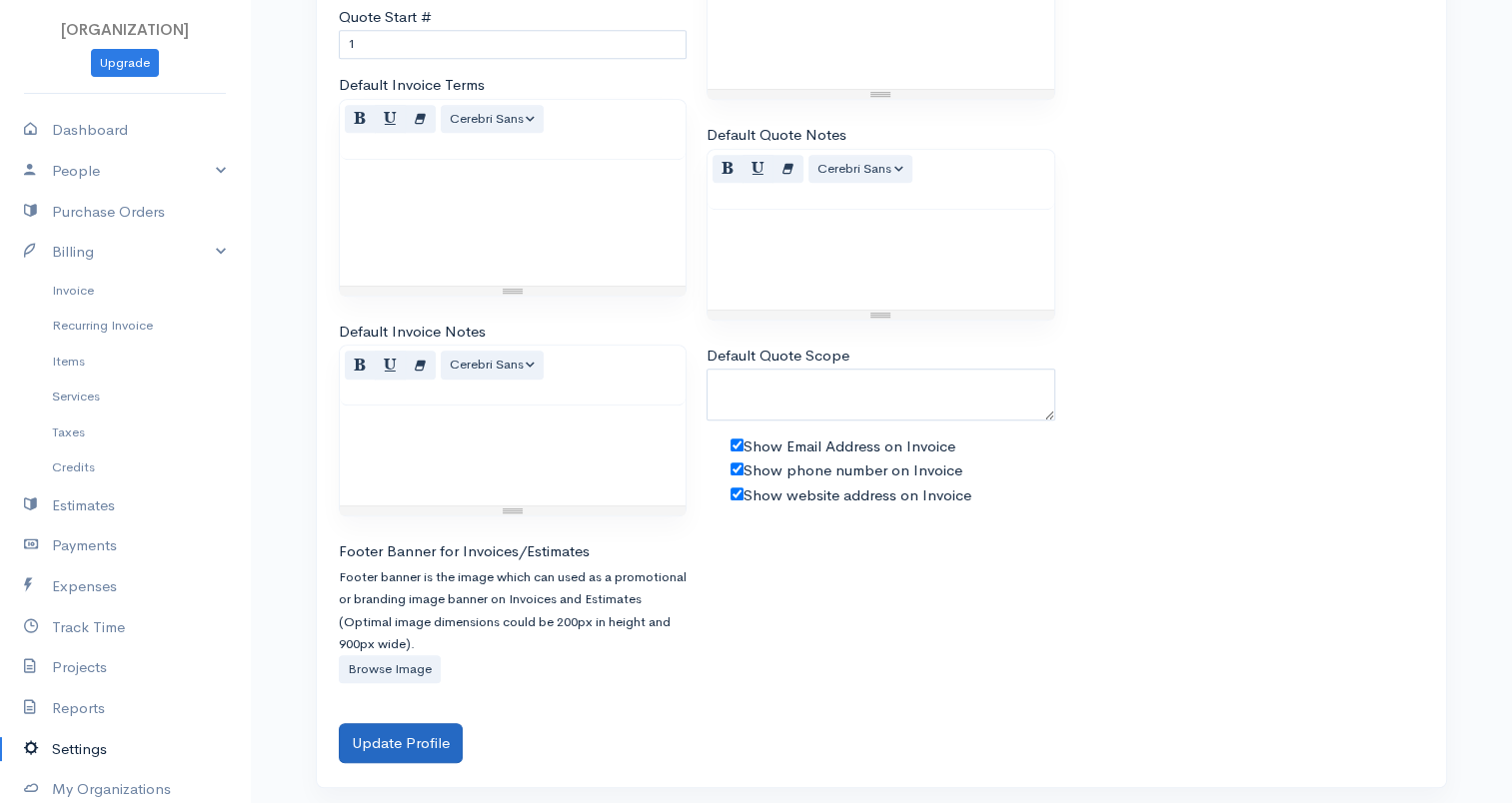 click on "Update Profile" at bounding box center [401, 743] 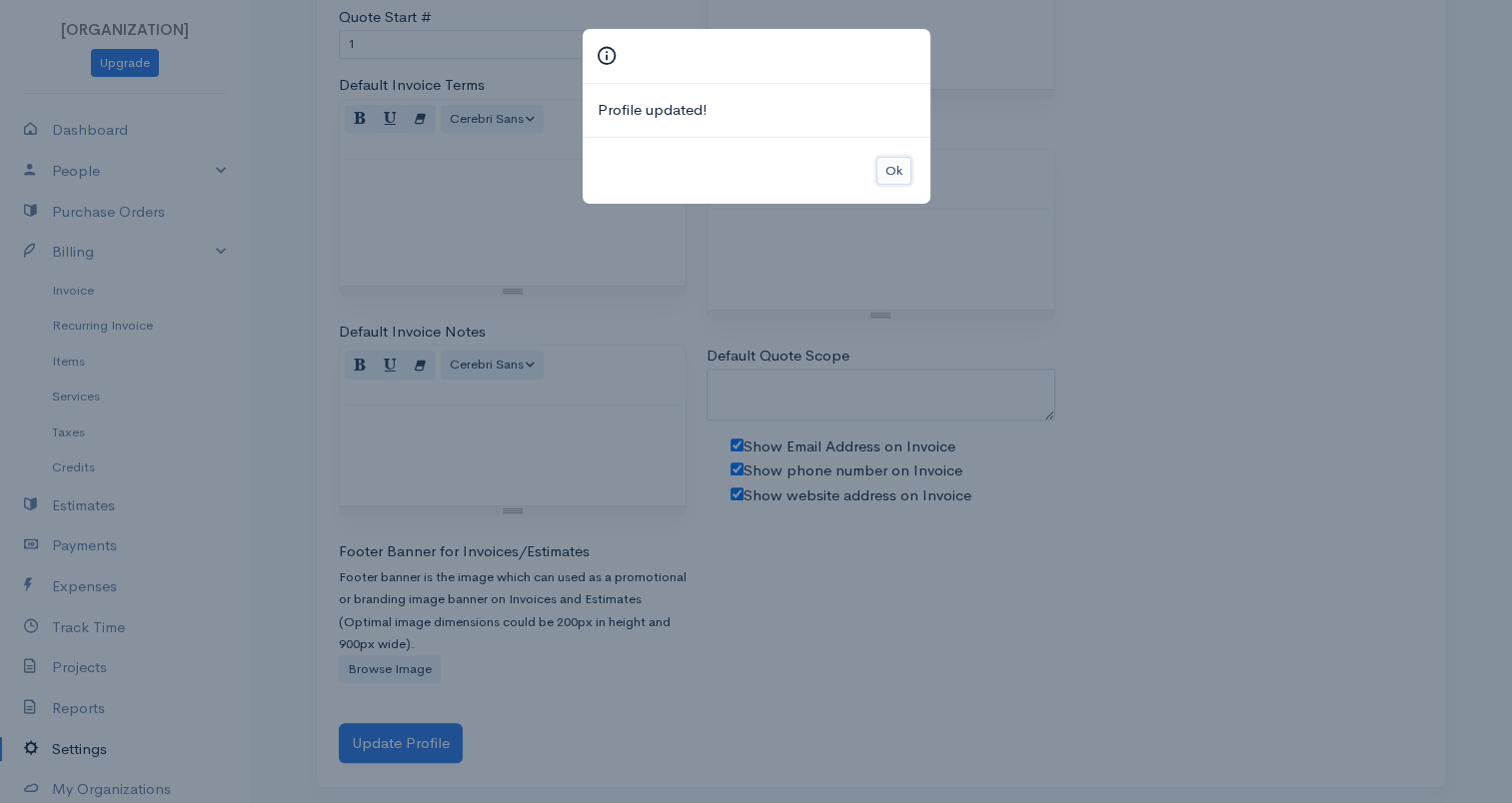 click on "Ok" at bounding box center [893, 171] 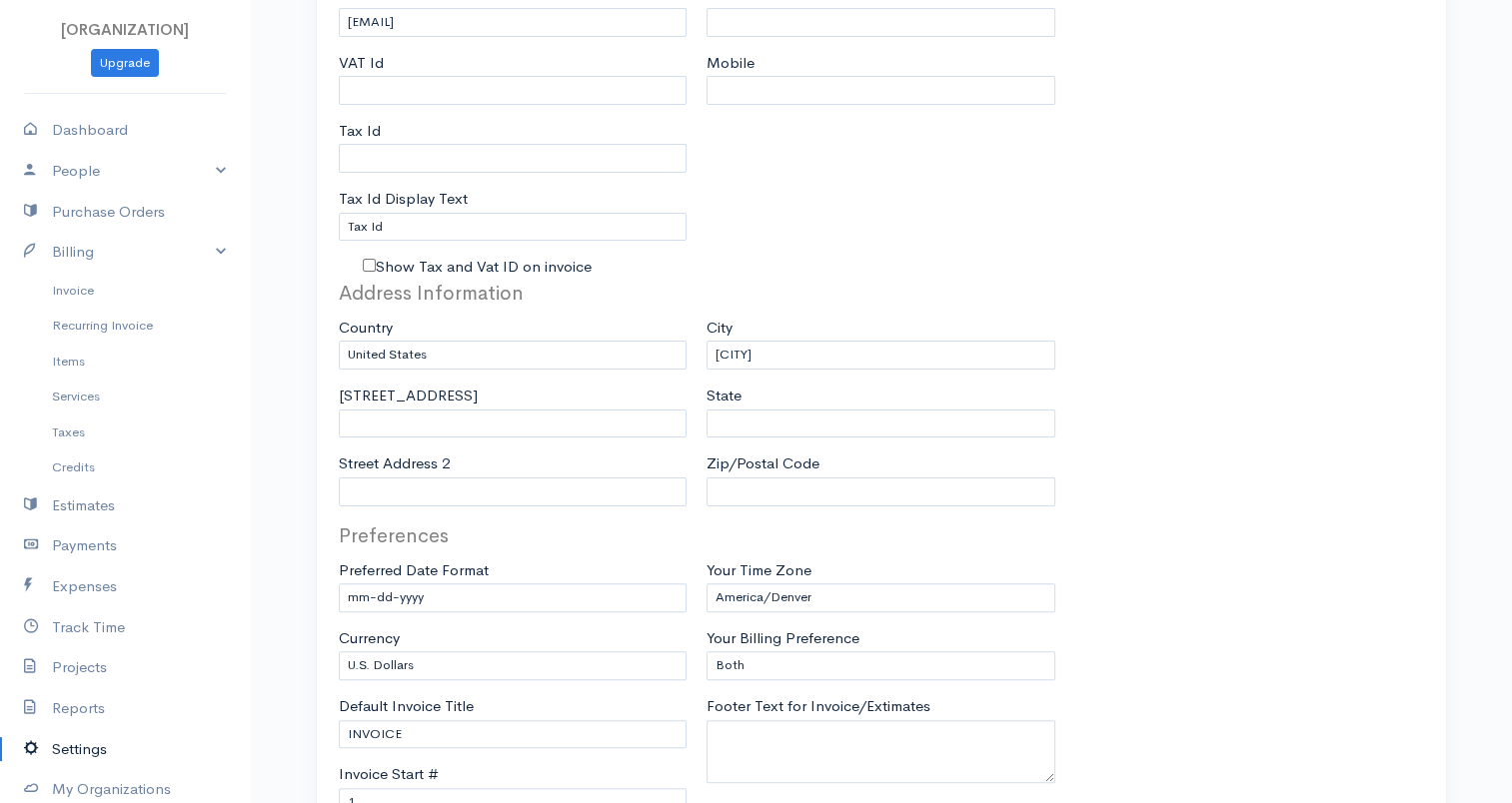scroll, scrollTop: 0, scrollLeft: 0, axis: both 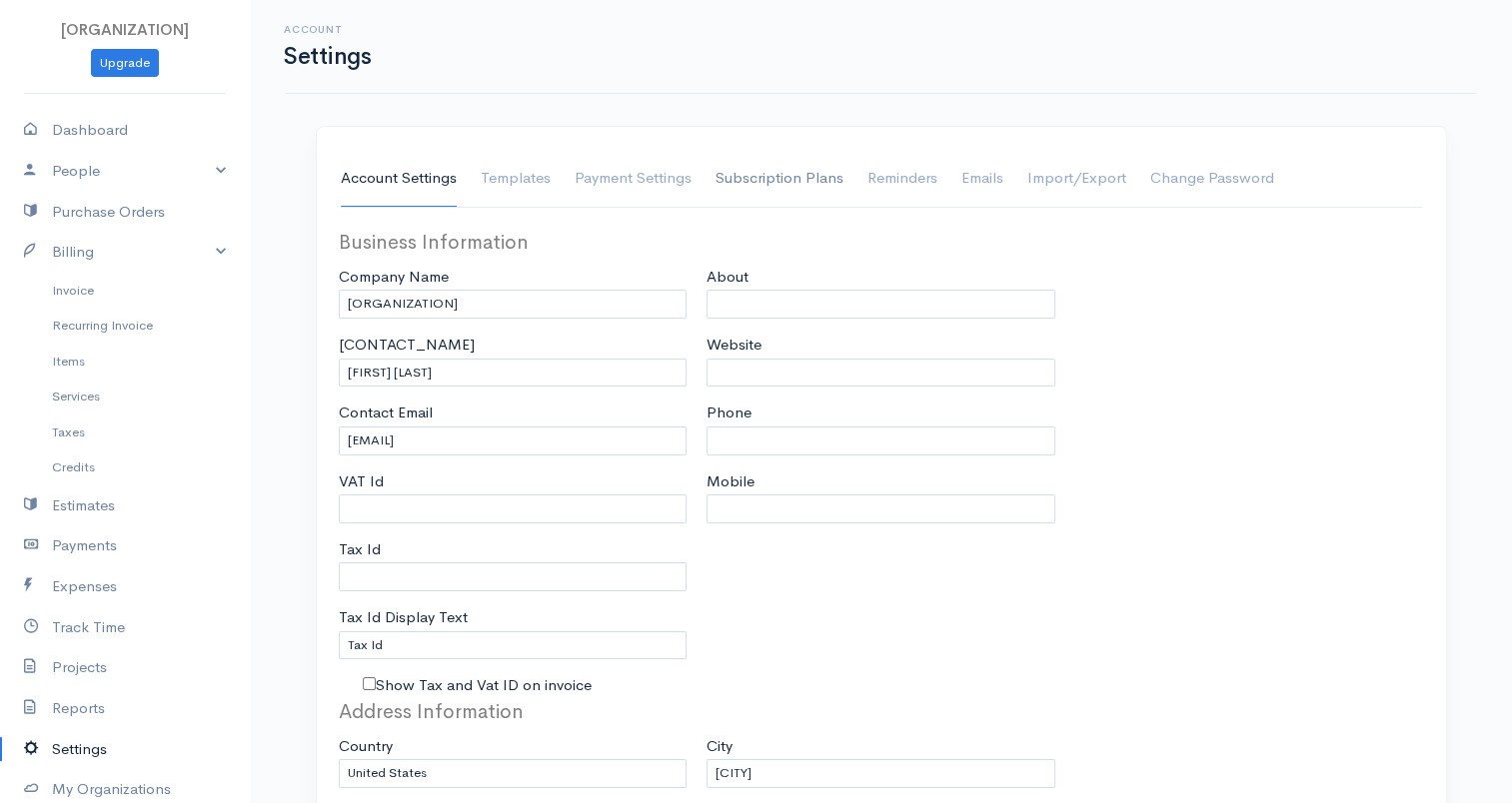 click on "Subscription Plans" at bounding box center [779, 179] 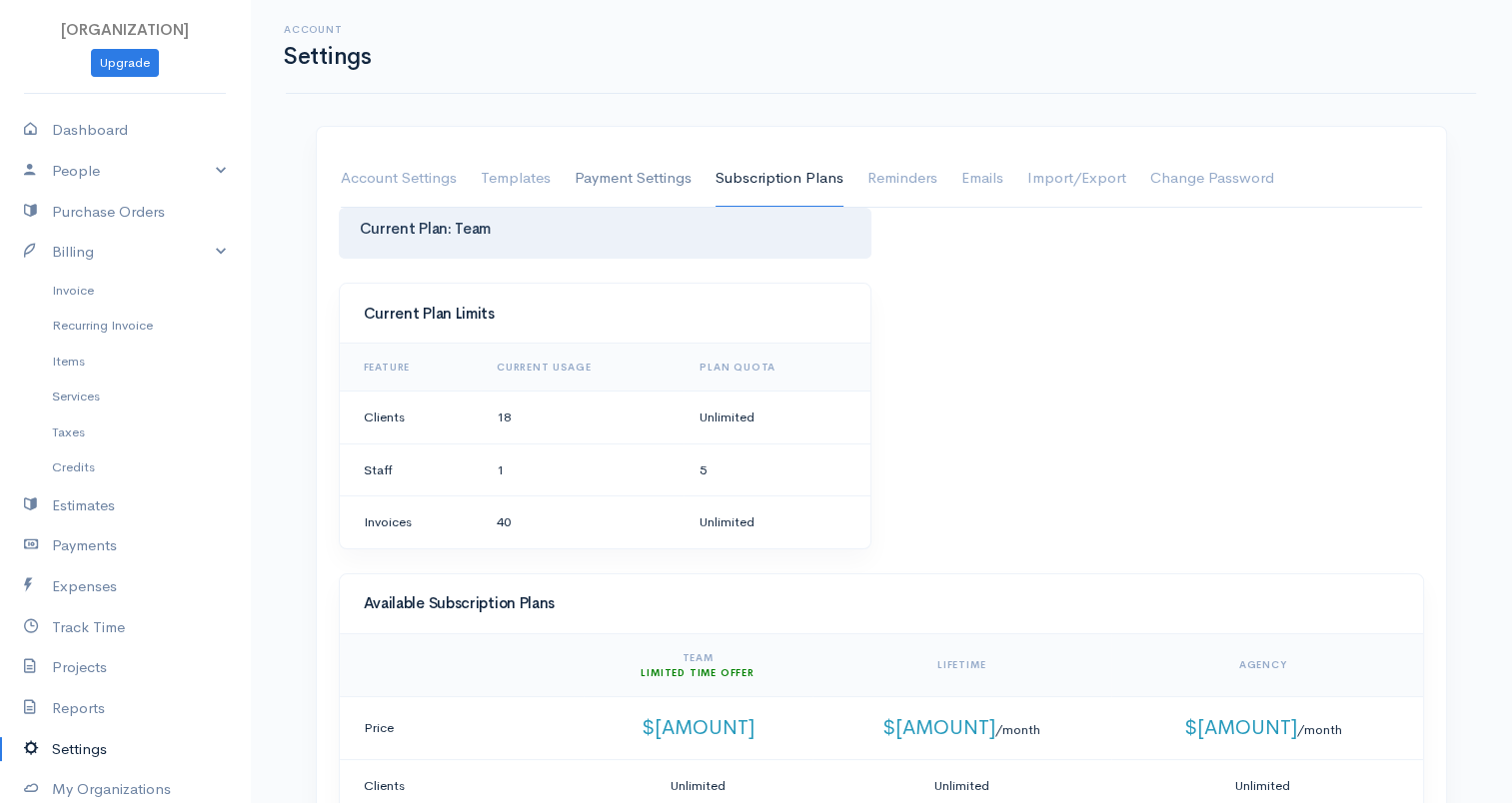 click on "Payment Settings" at bounding box center [633, 179] 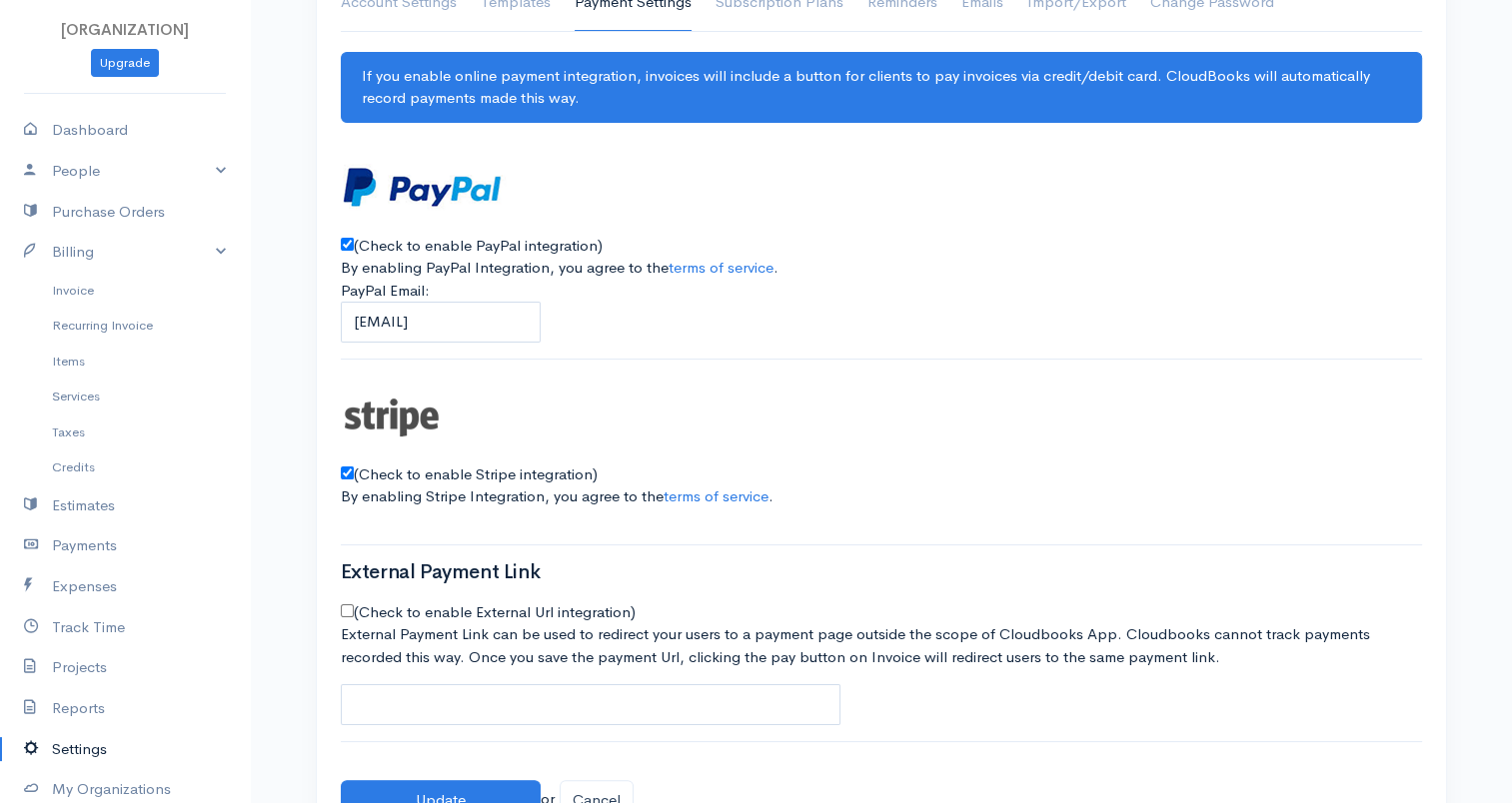 scroll, scrollTop: 60, scrollLeft: 0, axis: vertical 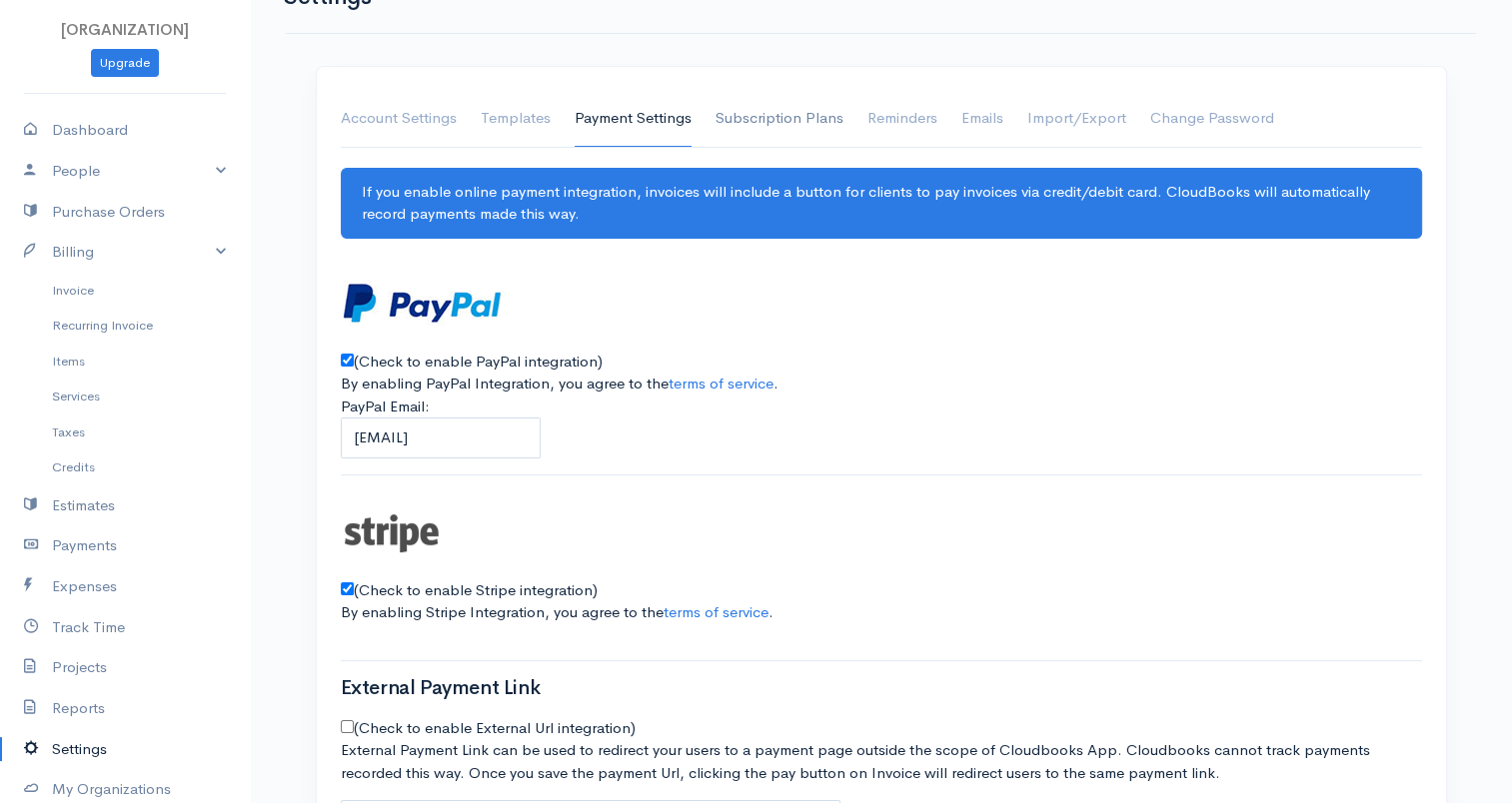 click on "Subscription Plans" at bounding box center [779, 119] 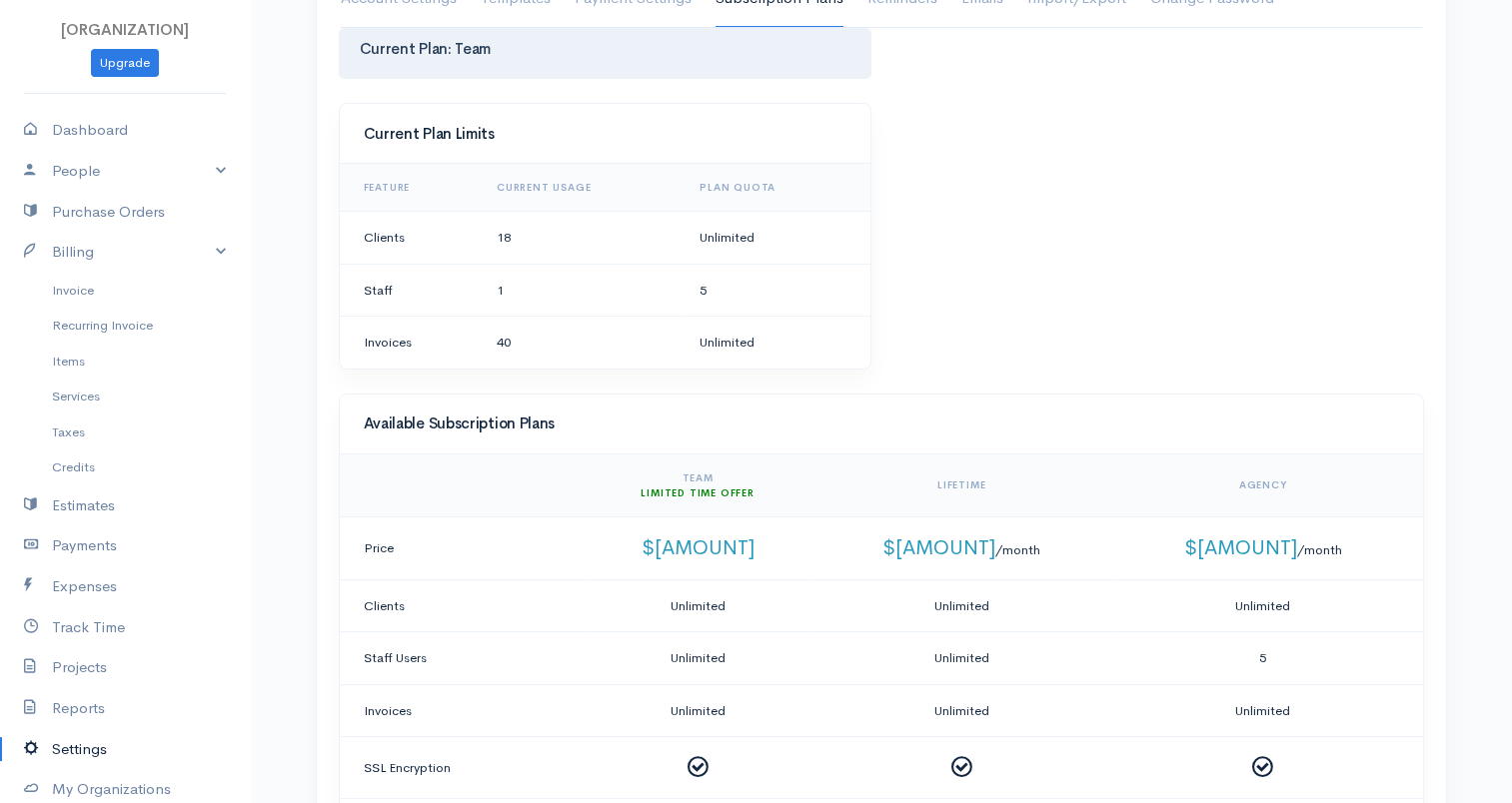scroll, scrollTop: 0, scrollLeft: 0, axis: both 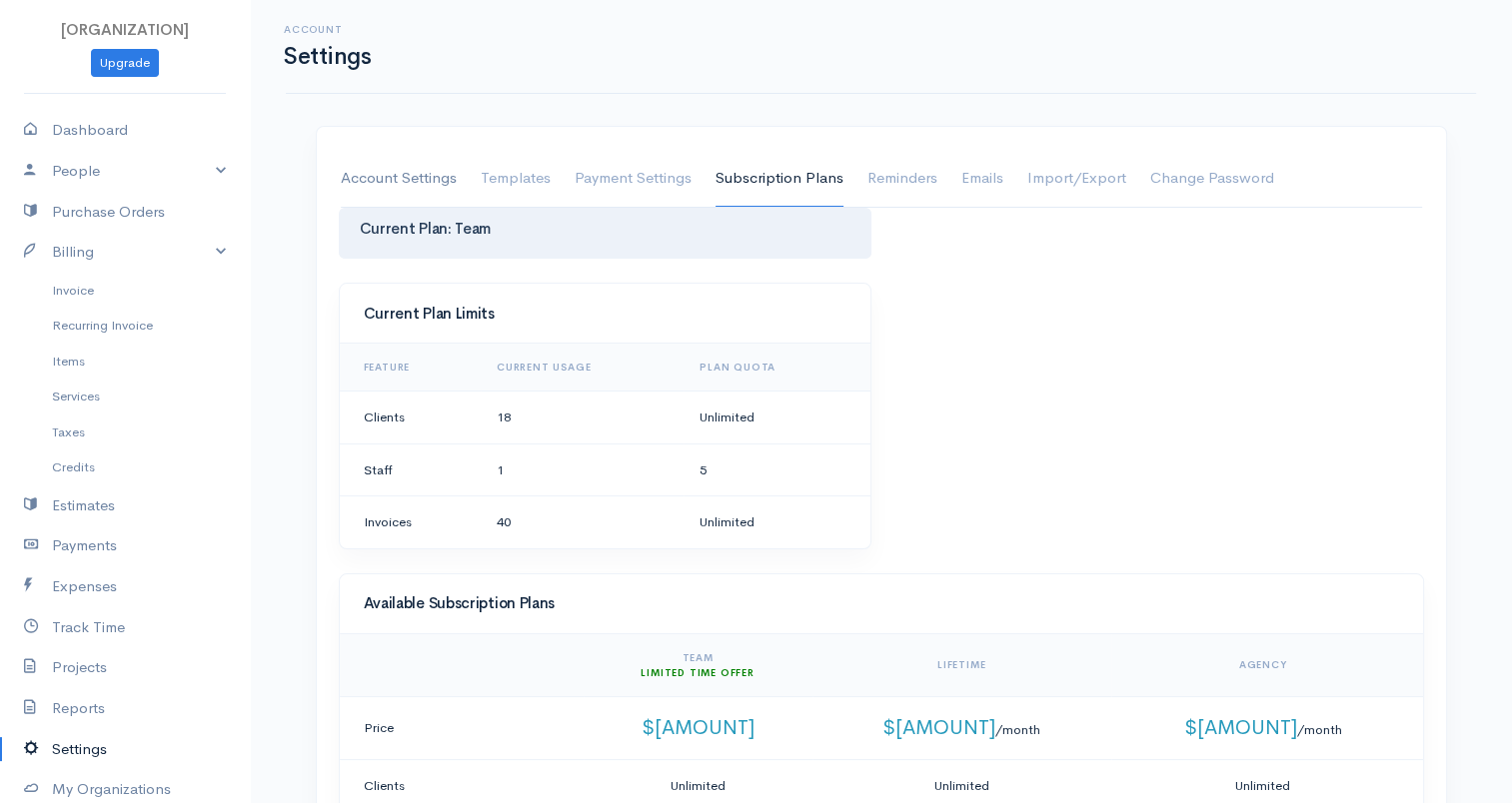 click on "Account Settings" at bounding box center (399, 179) 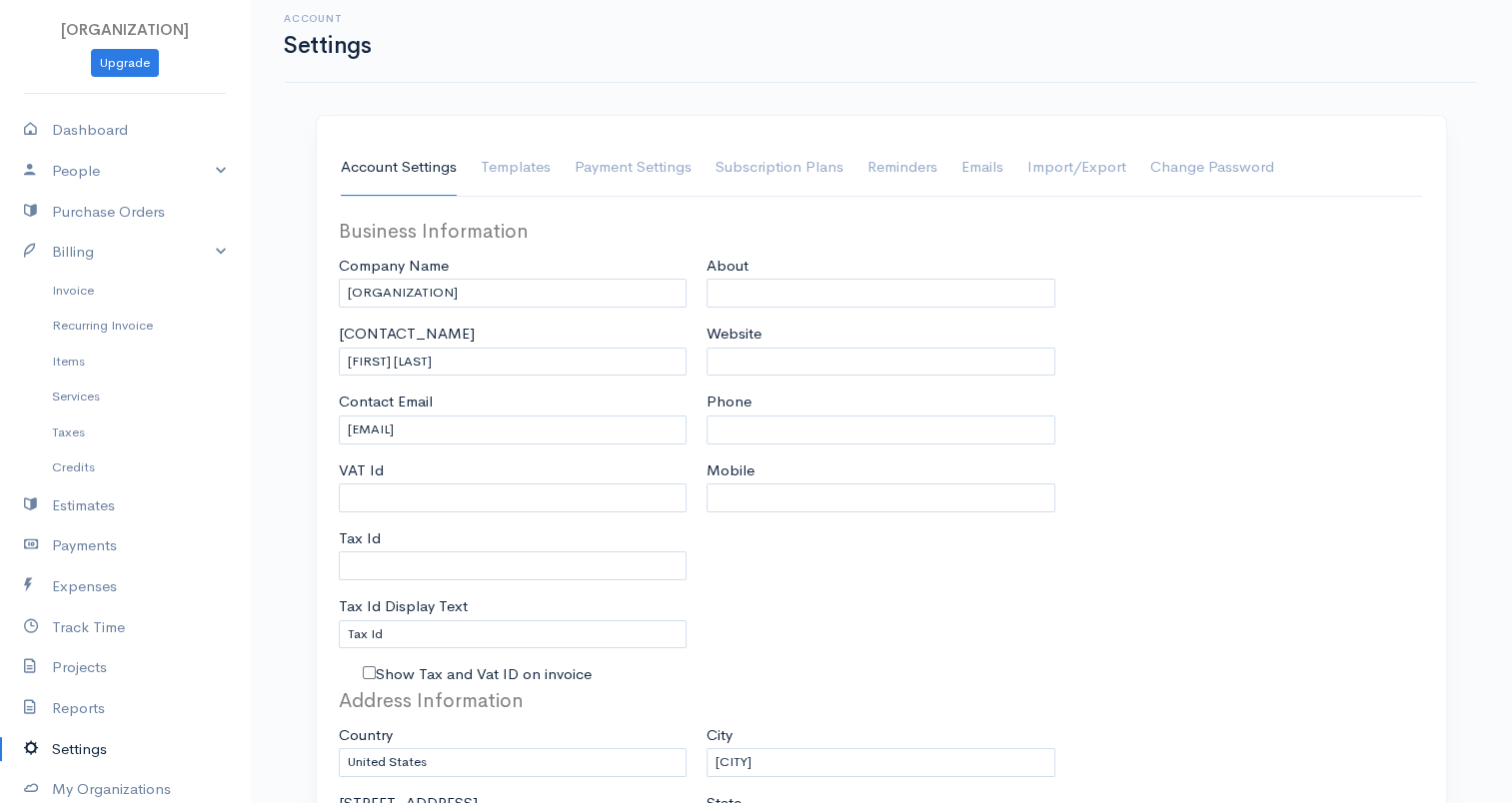 scroll, scrollTop: 0, scrollLeft: 0, axis: both 